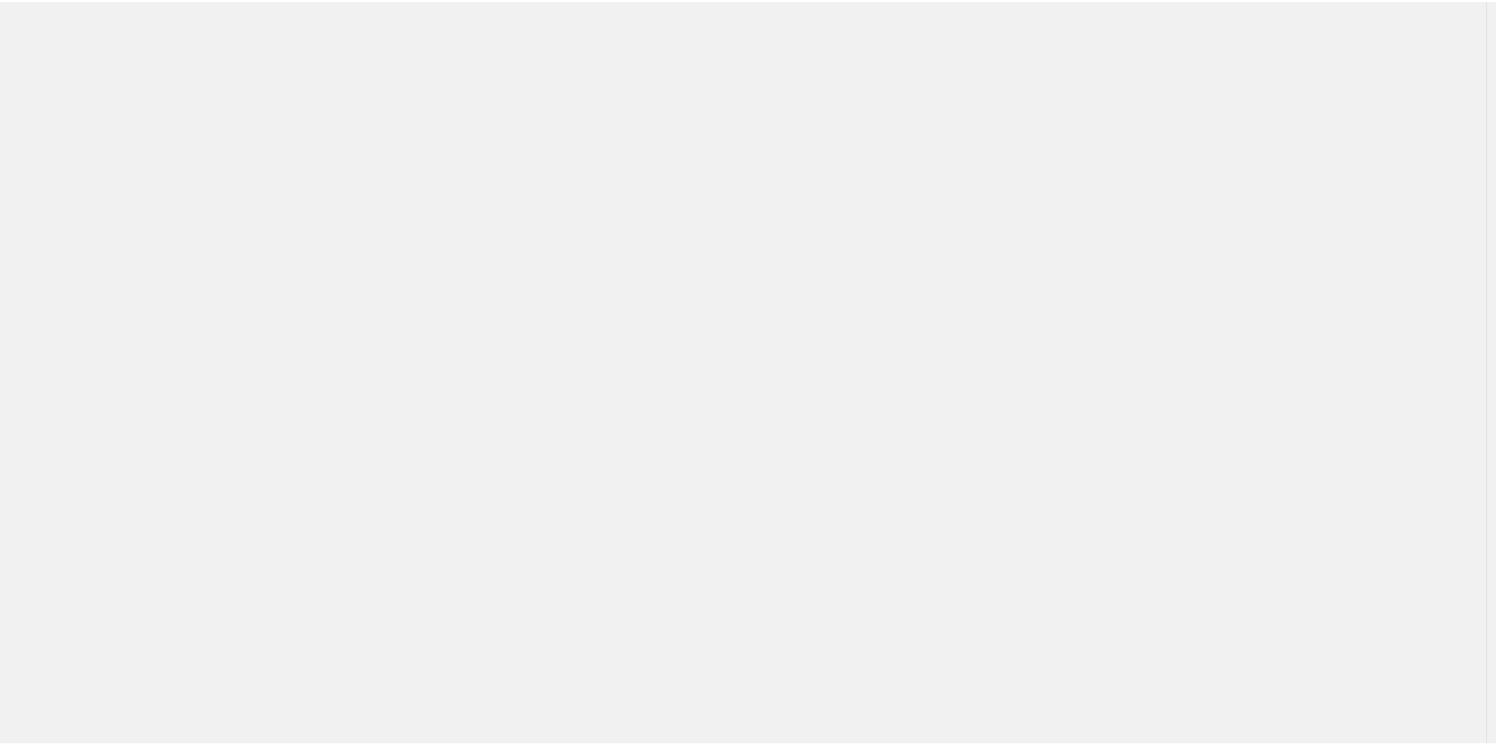 scroll, scrollTop: 0, scrollLeft: 0, axis: both 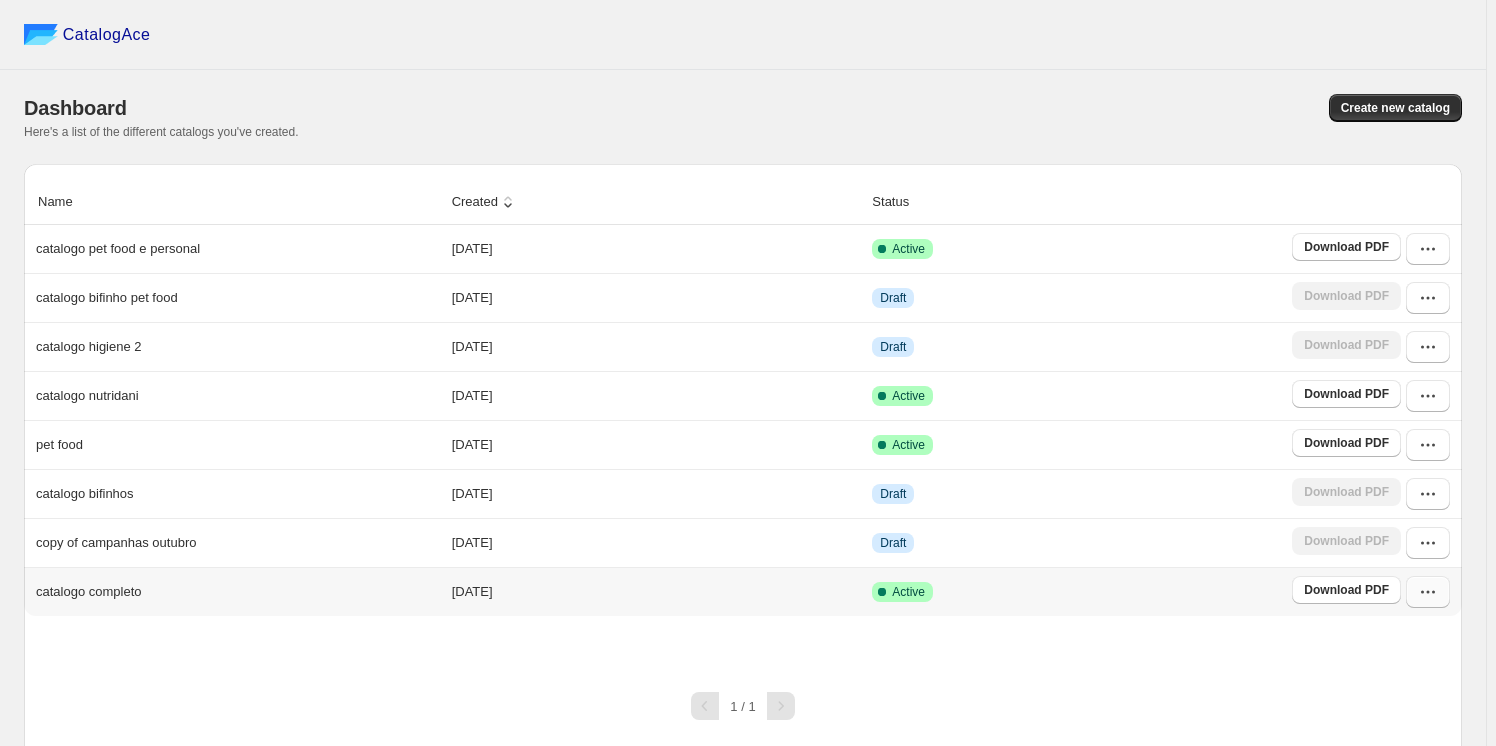 click 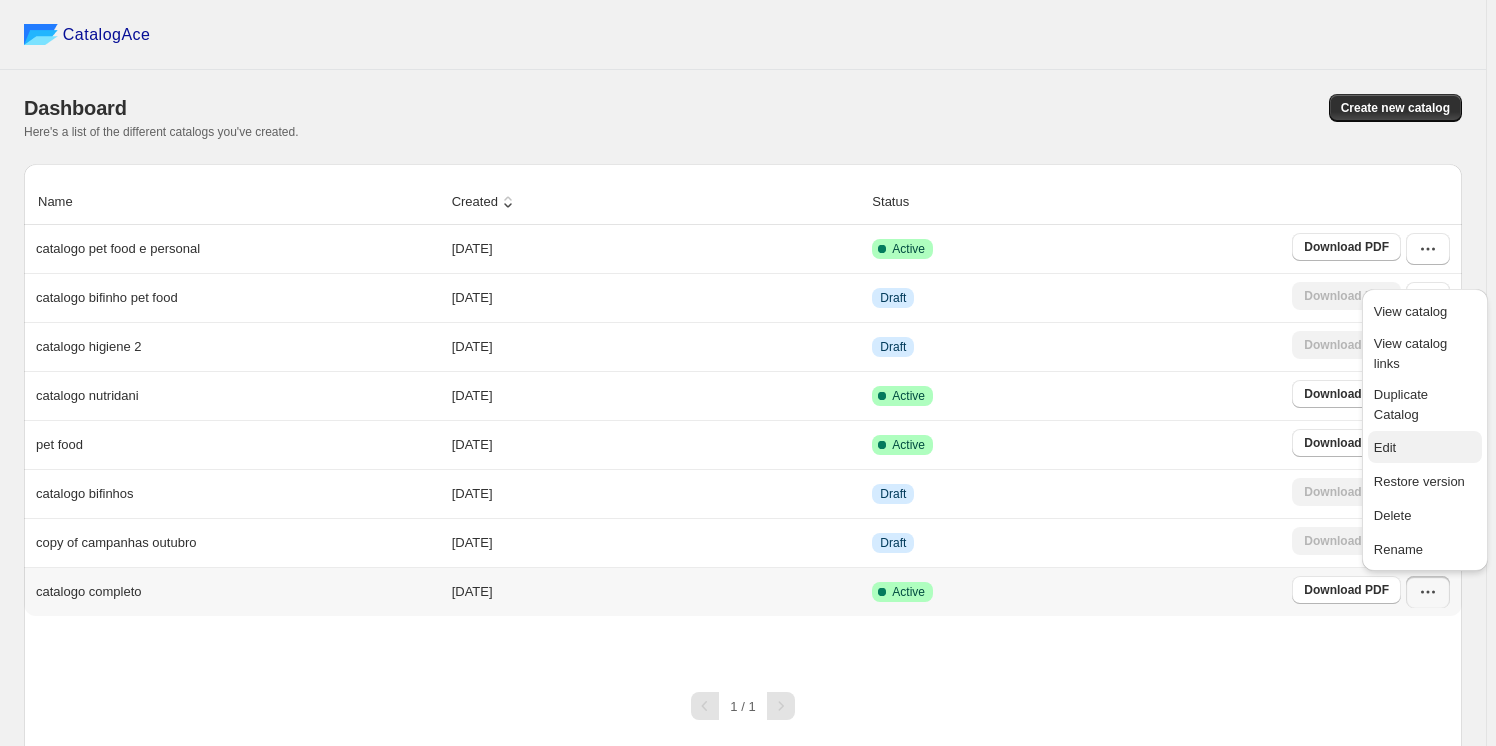 click on "Edit" at bounding box center [1425, 448] 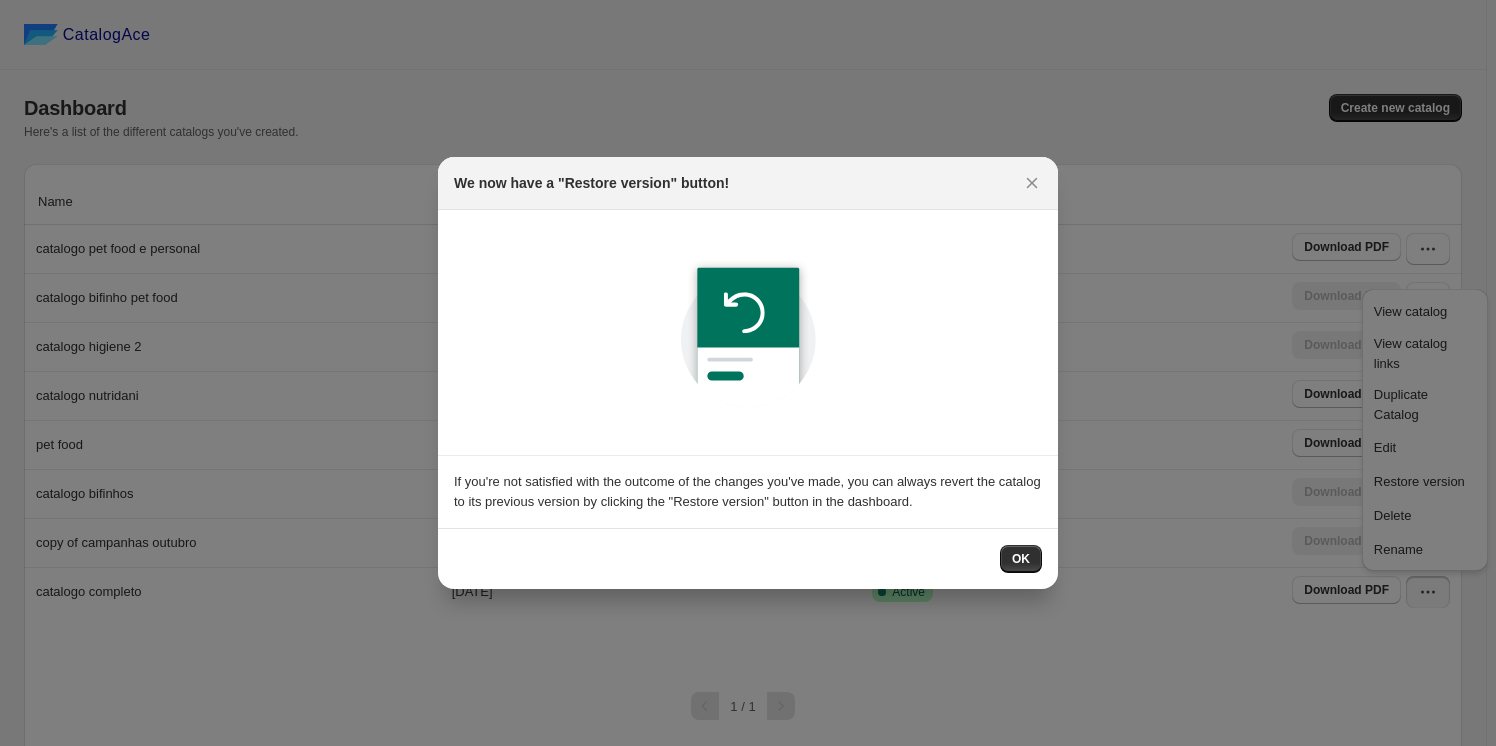 drag, startPoint x: 1019, startPoint y: 555, endPoint x: 926, endPoint y: 565, distance: 93.53609 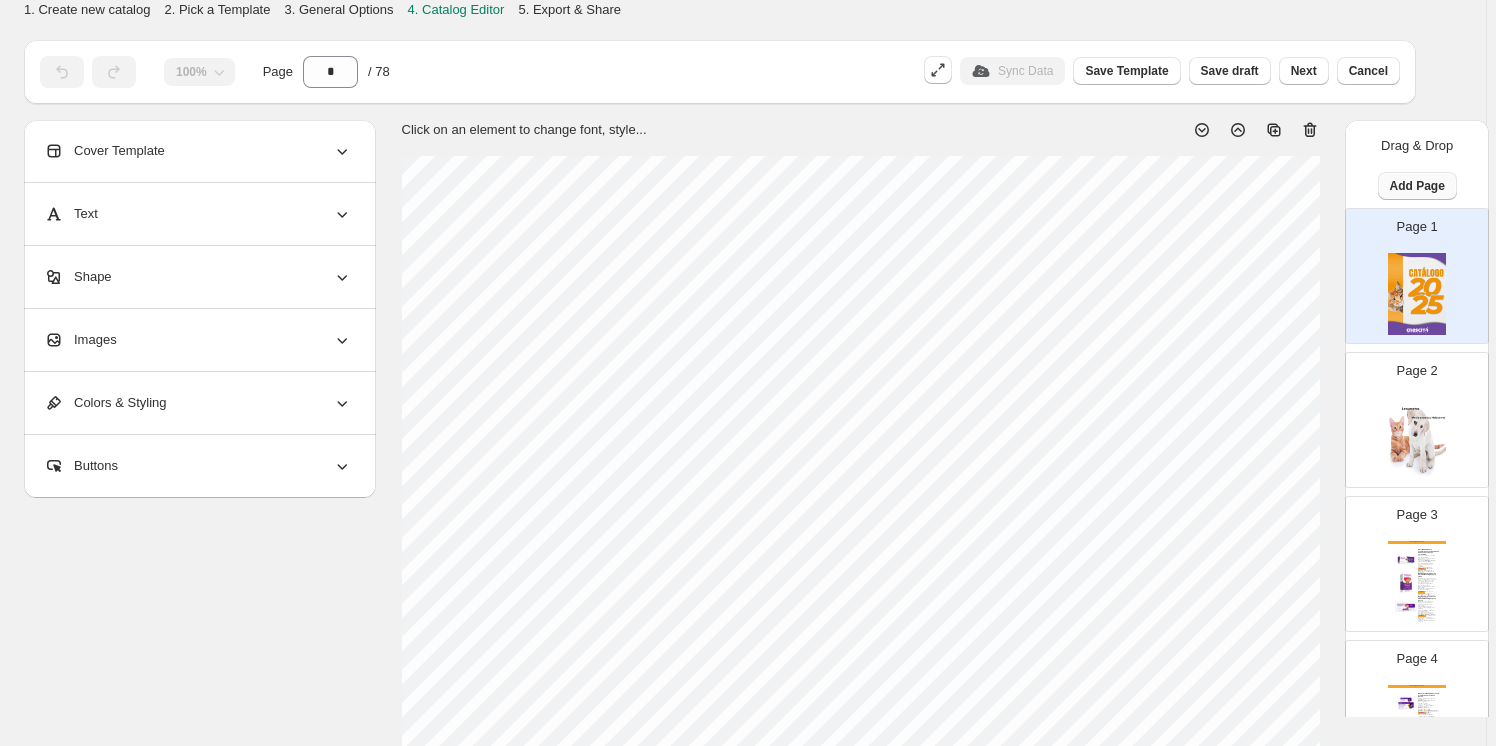 click on "Add Page" at bounding box center [1417, 186] 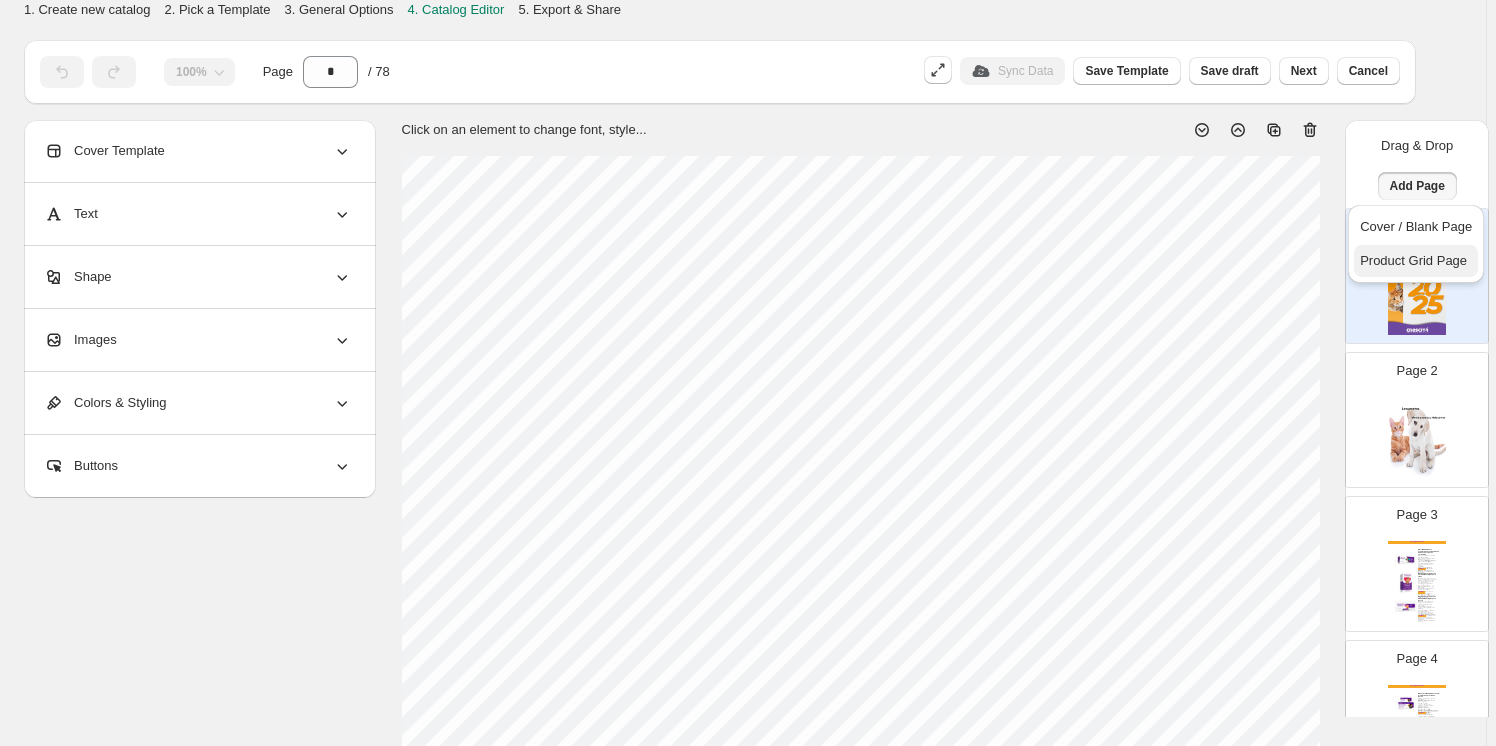 click on "Product Grid Page" at bounding box center [1413, 260] 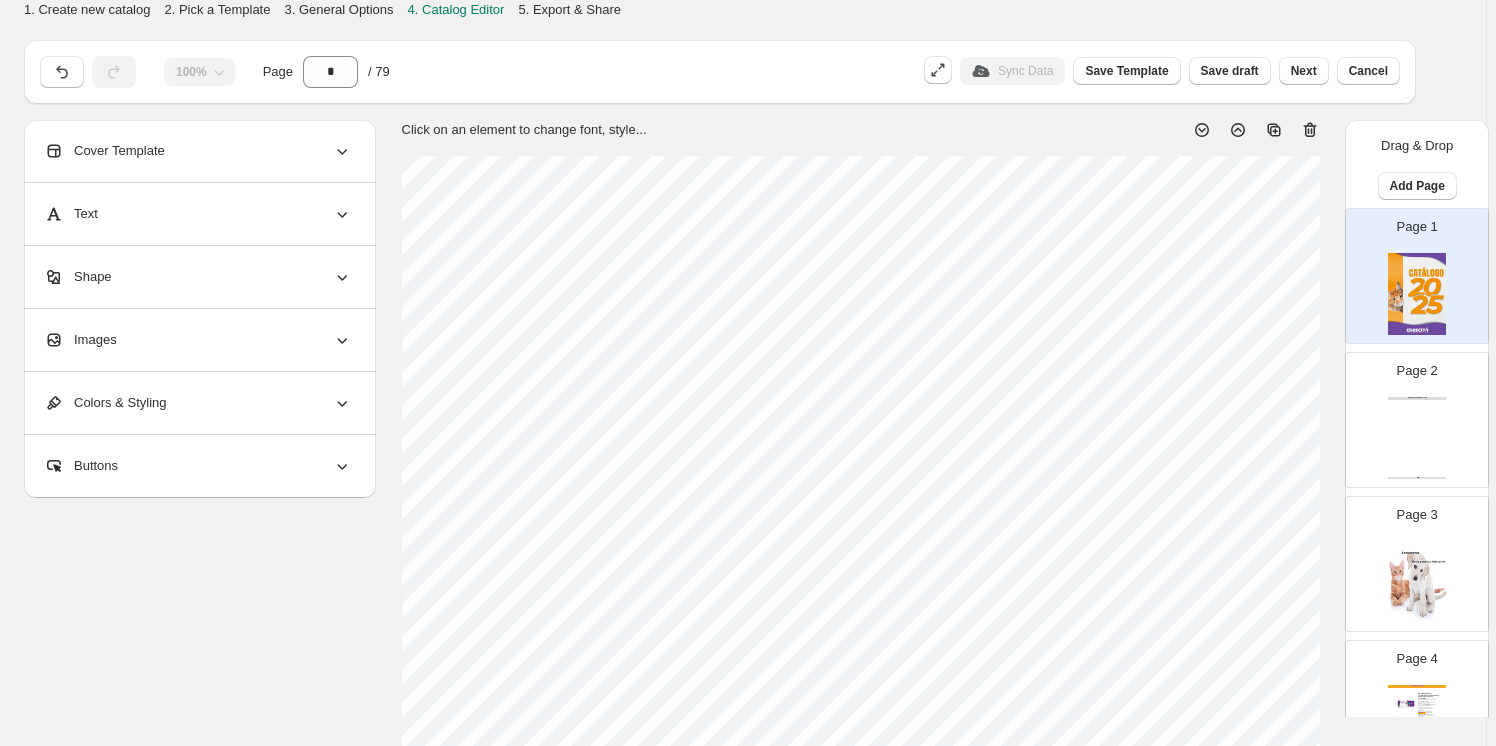 click on "NEW COLLECTIONS Catalog NEW COLLECTIONS Catalog | Page undefined" at bounding box center [1417, 438] 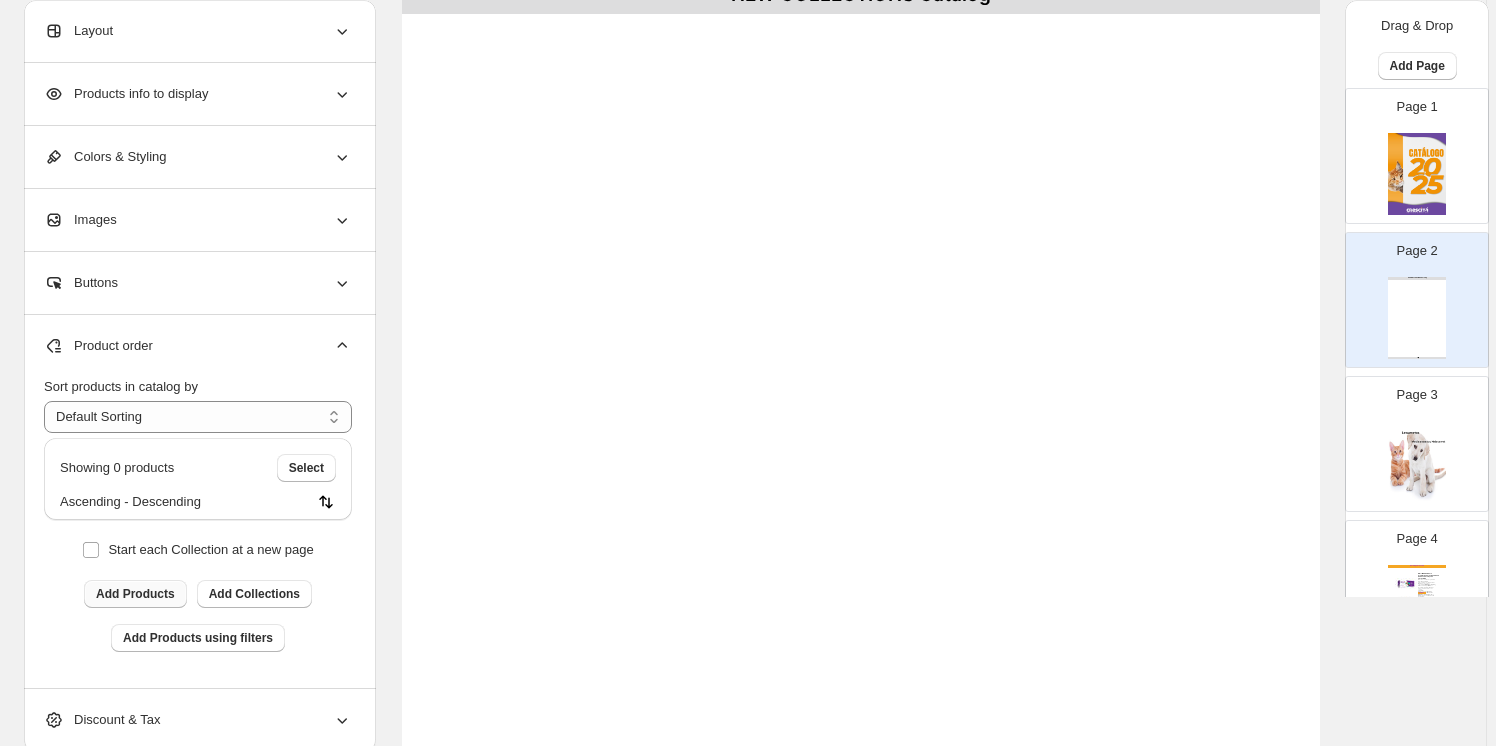 scroll, scrollTop: 180, scrollLeft: 0, axis: vertical 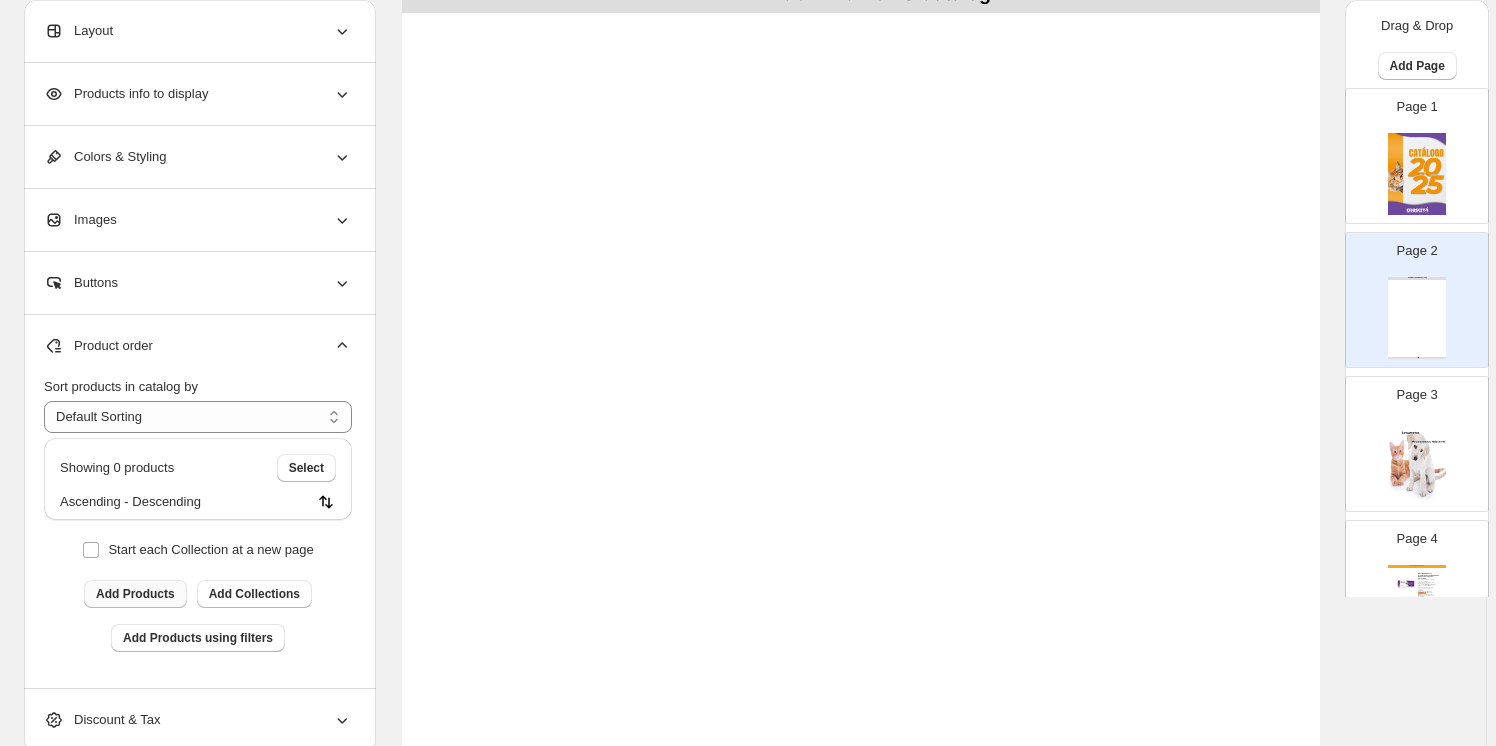 click on "Add Products" at bounding box center [135, 594] 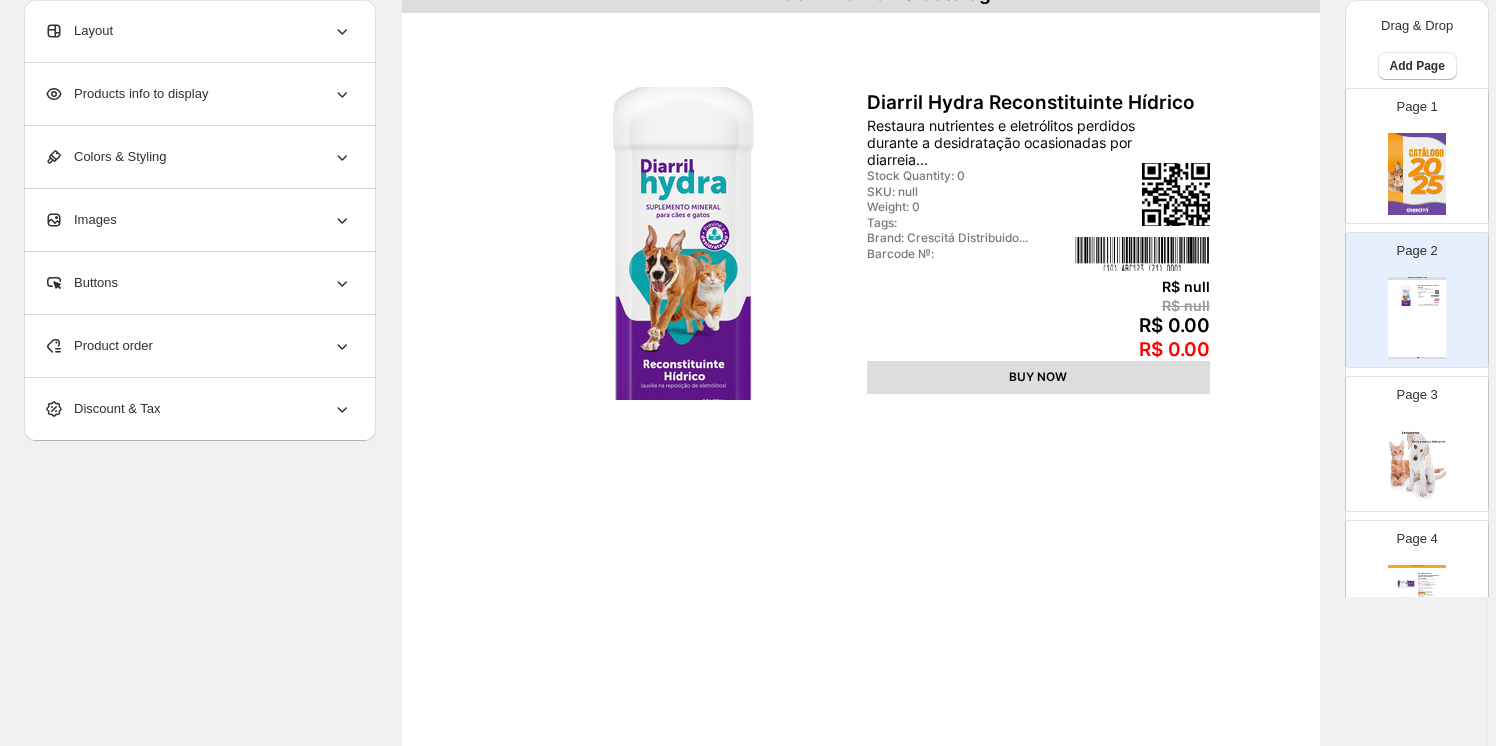 click 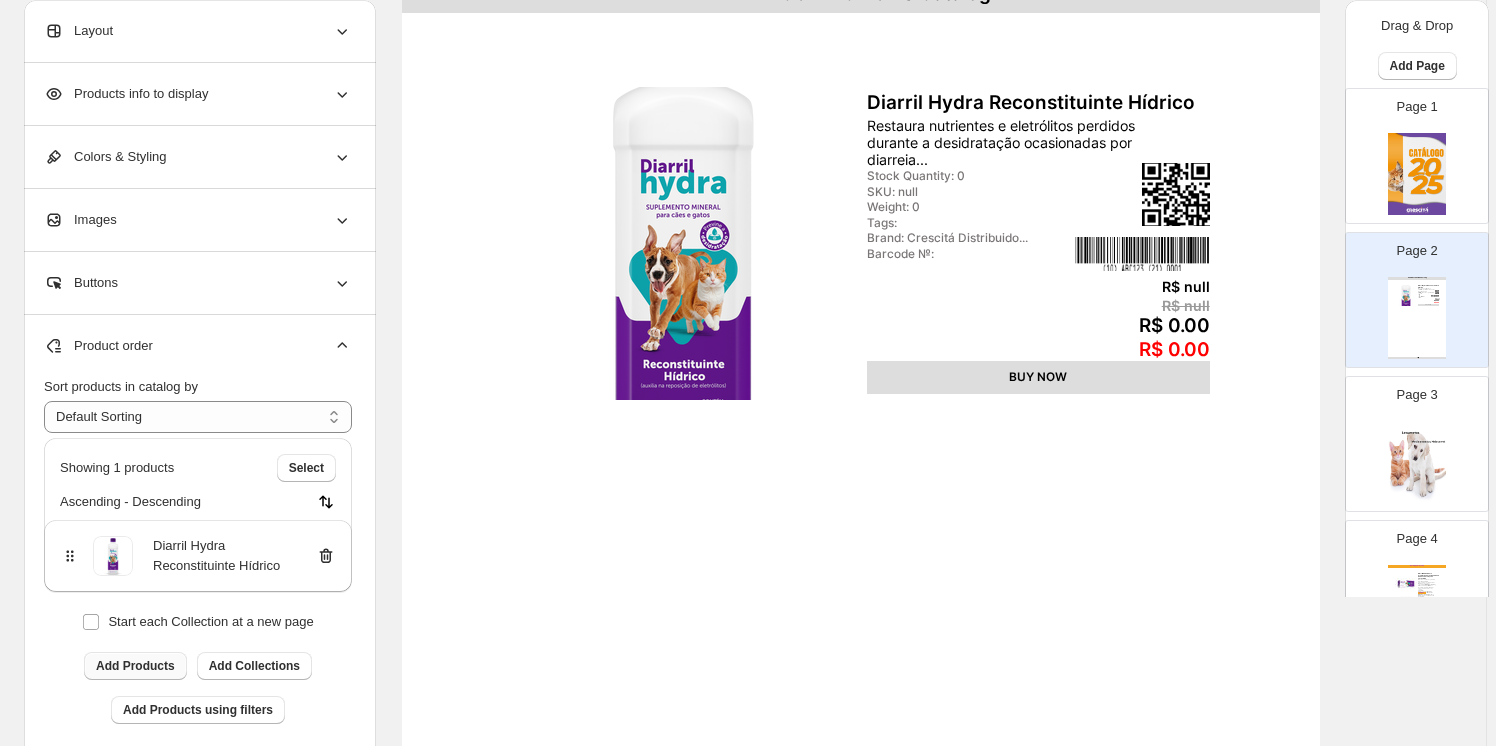 click on "Add Products" at bounding box center [135, 666] 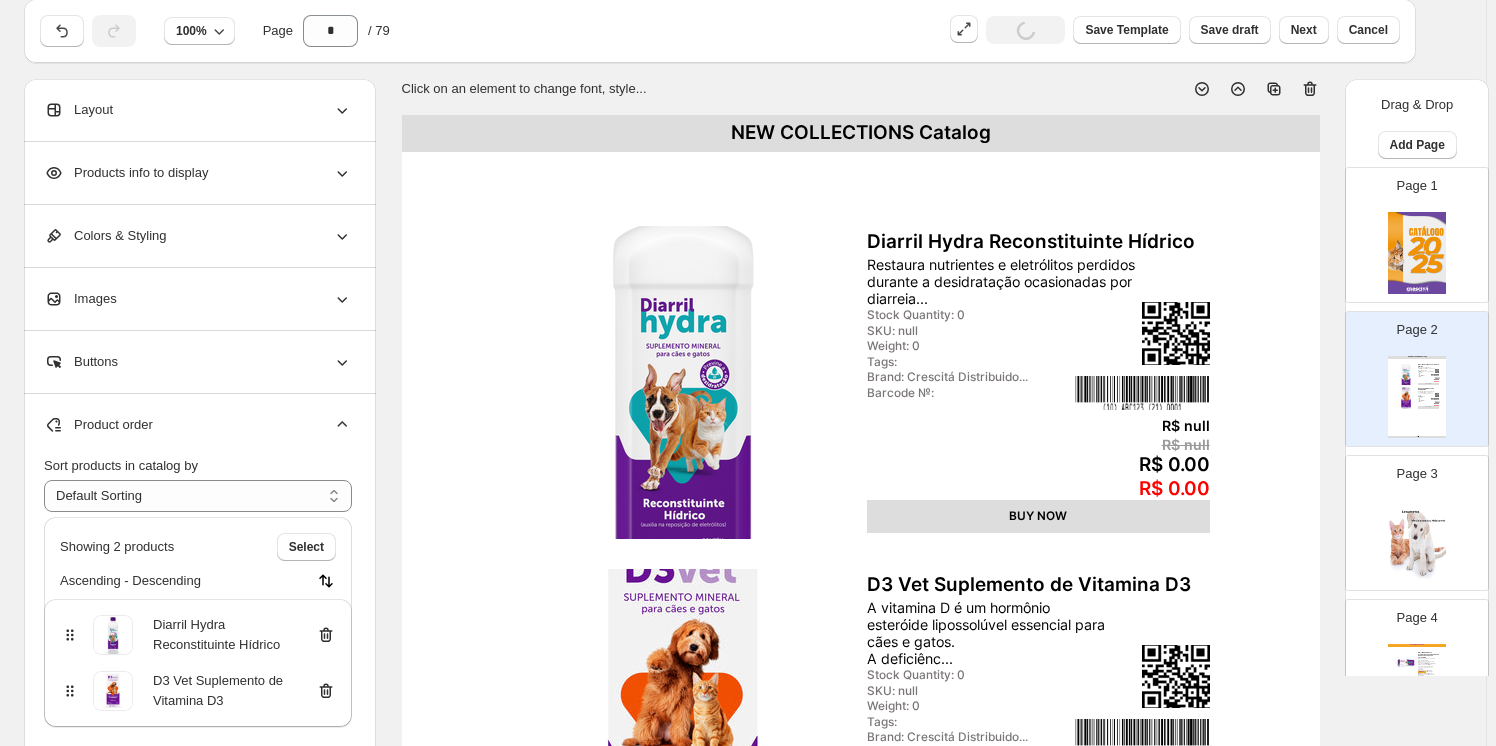 scroll, scrollTop: 0, scrollLeft: 0, axis: both 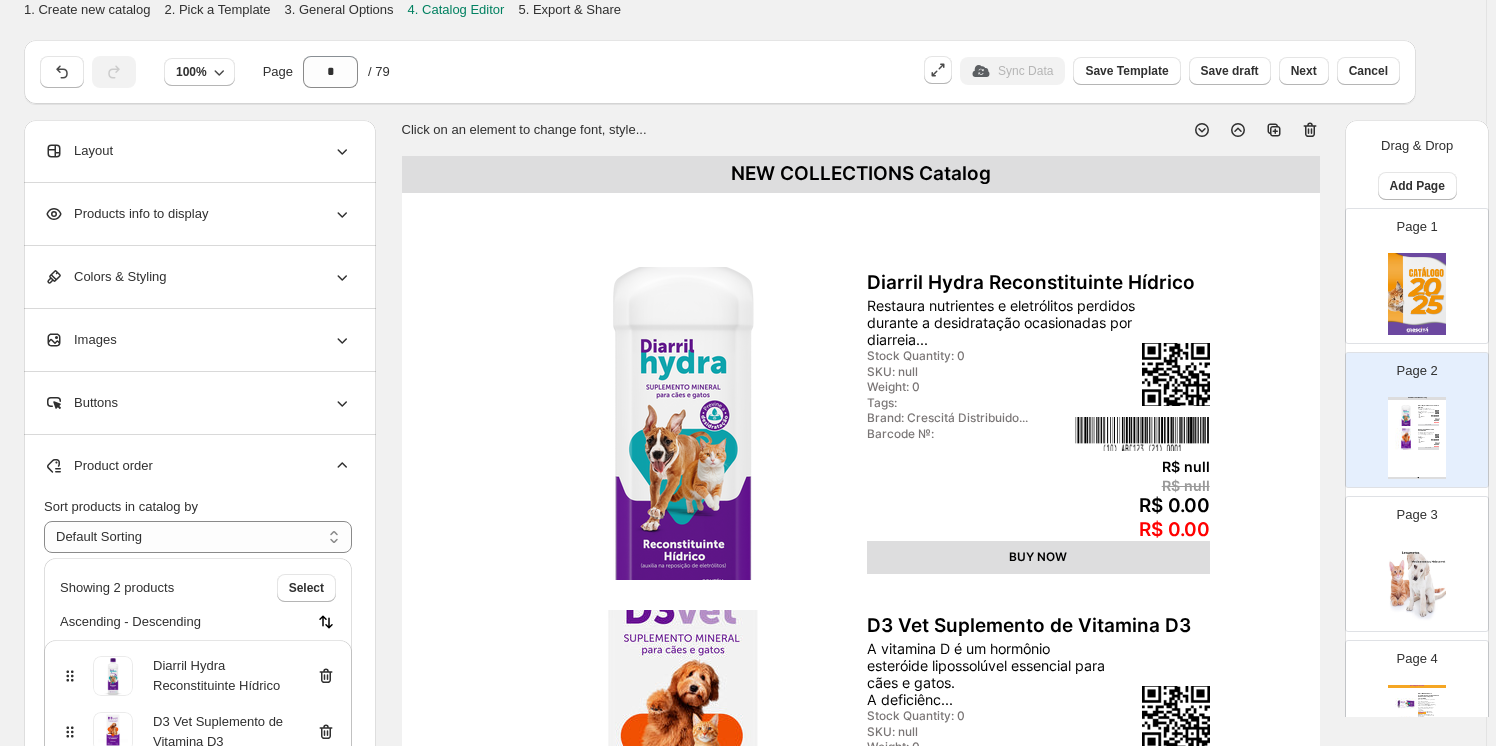 click 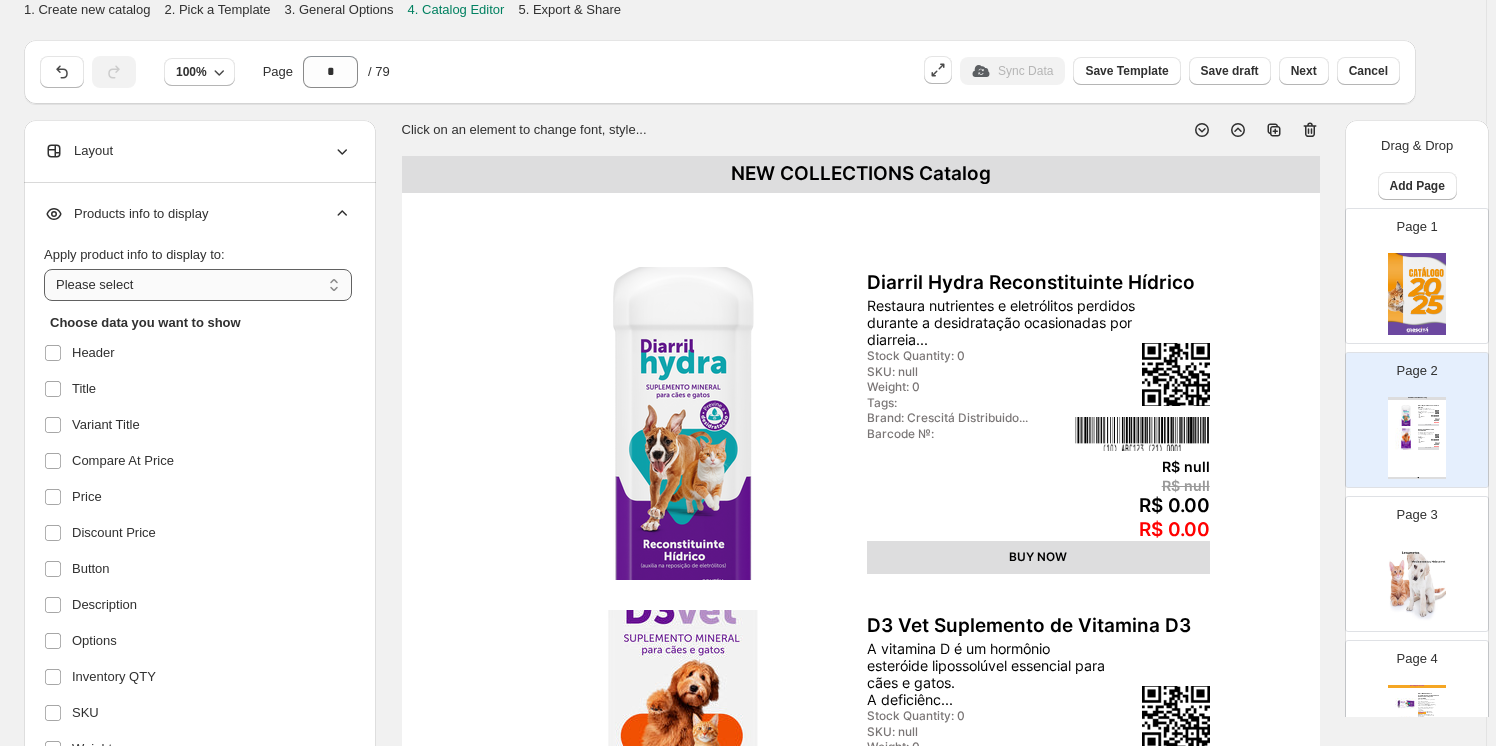 click on "**********" at bounding box center (198, 285) 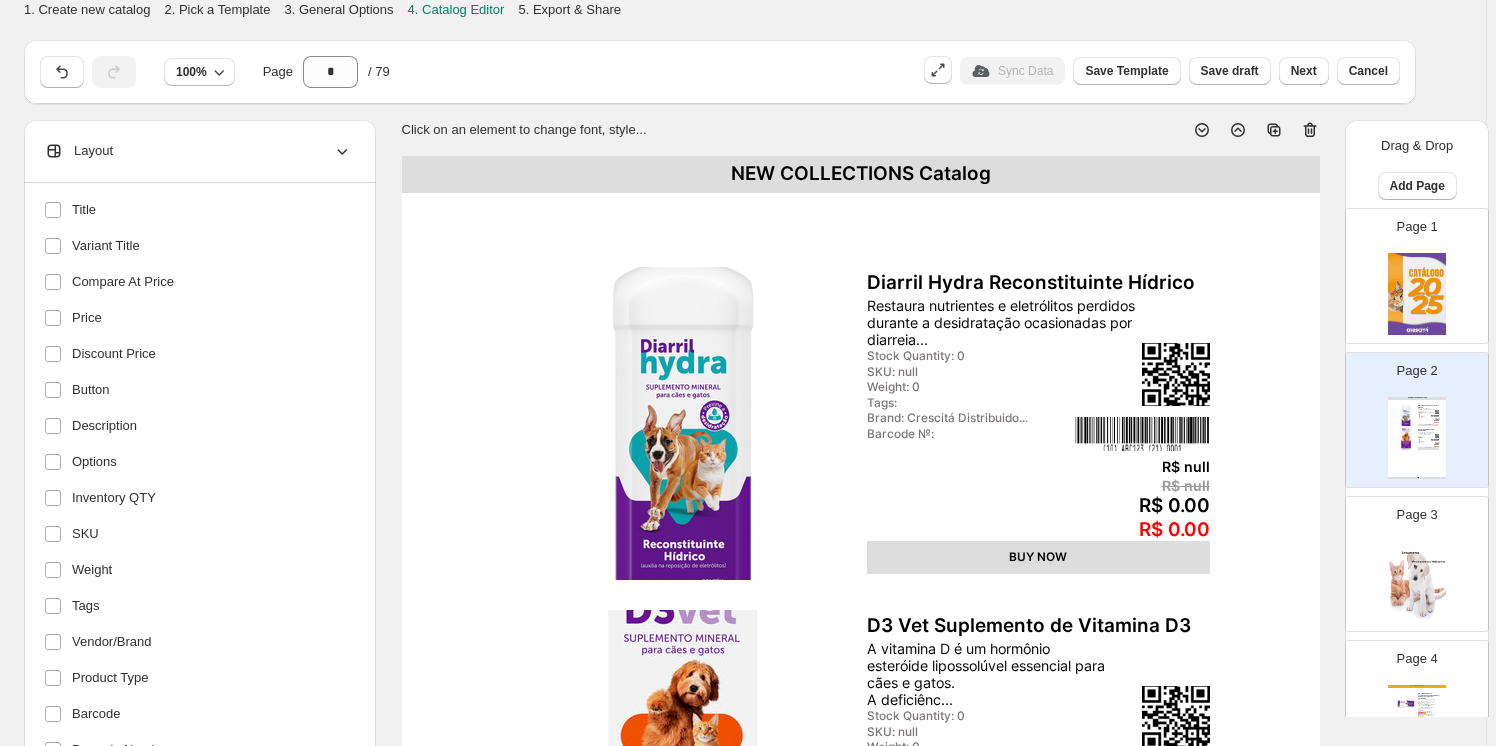 scroll, scrollTop: 180, scrollLeft: 0, axis: vertical 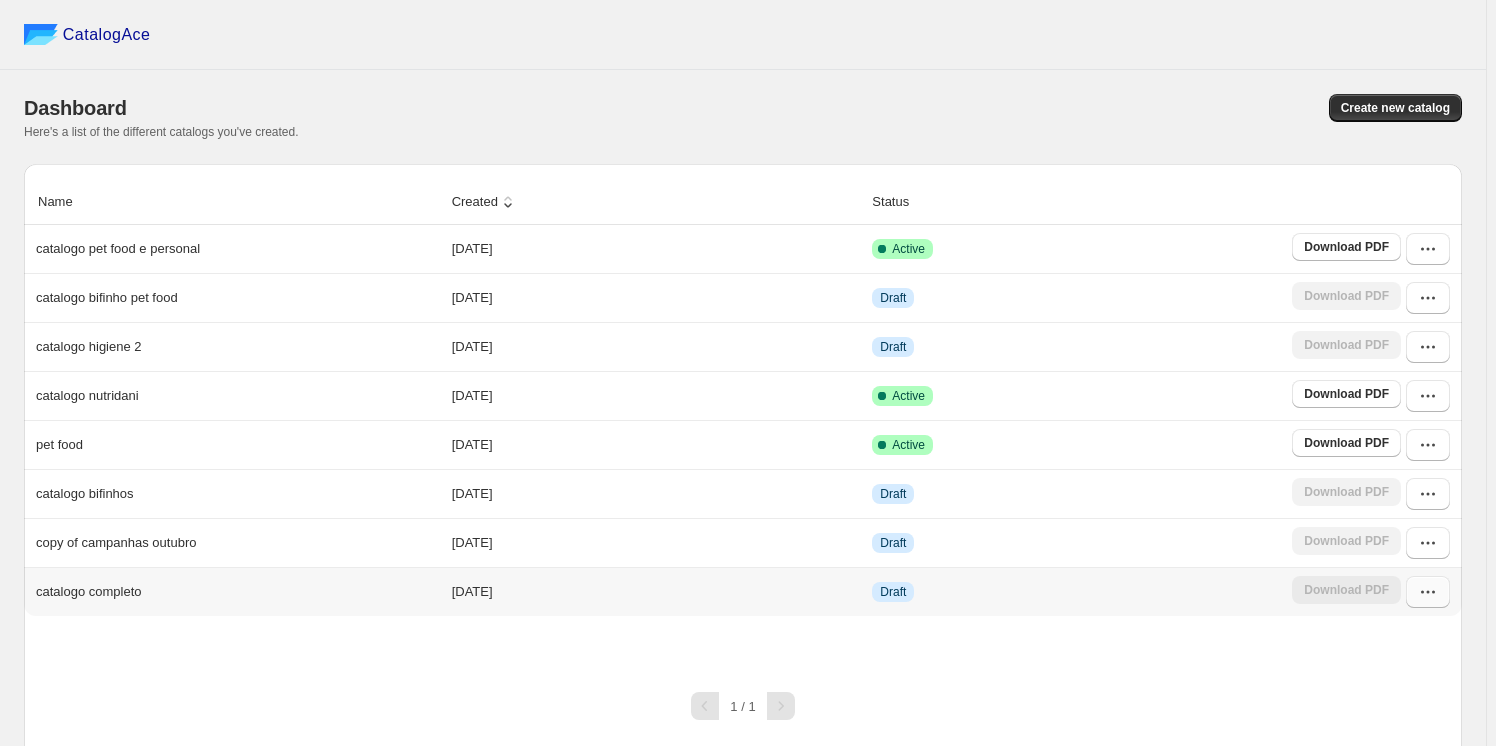 click 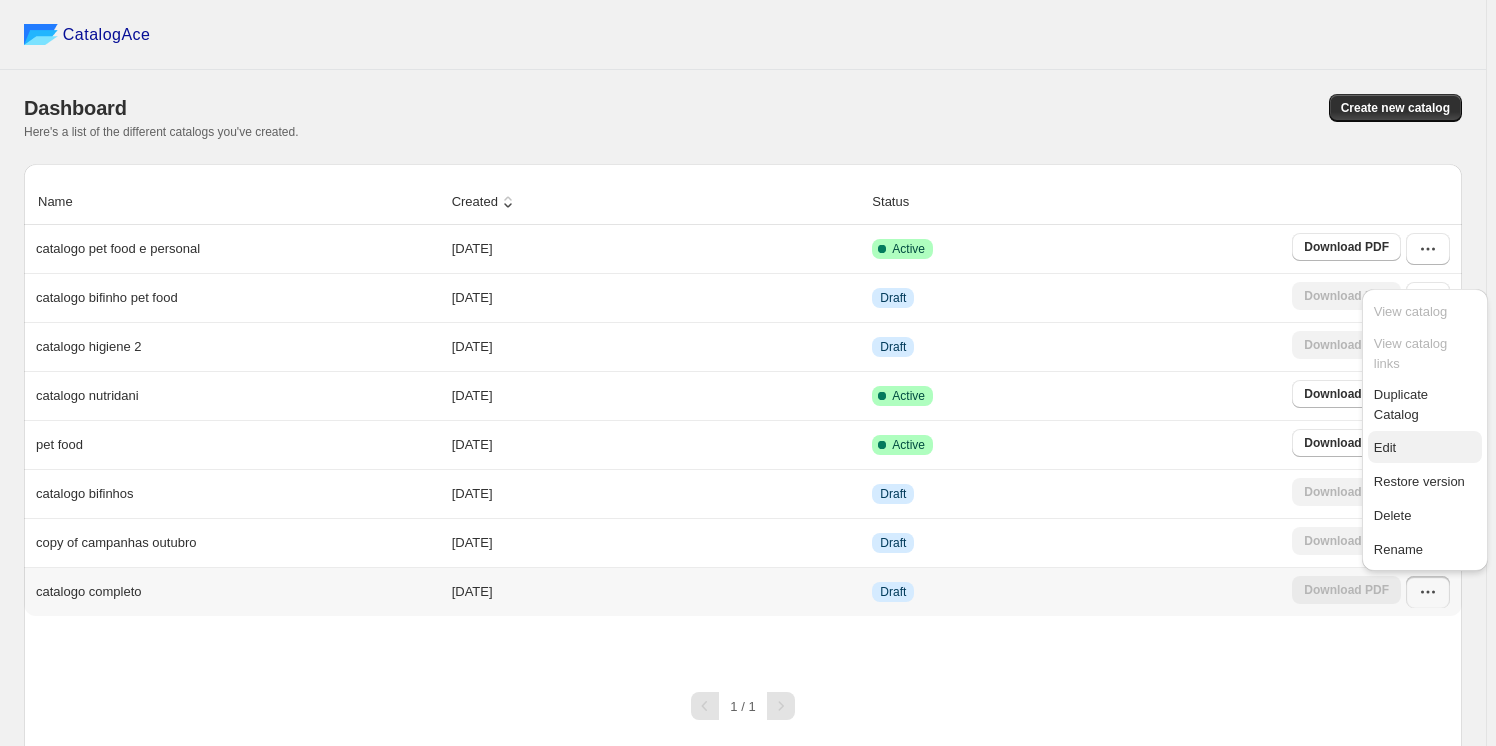 click on "Edit" at bounding box center [1385, 447] 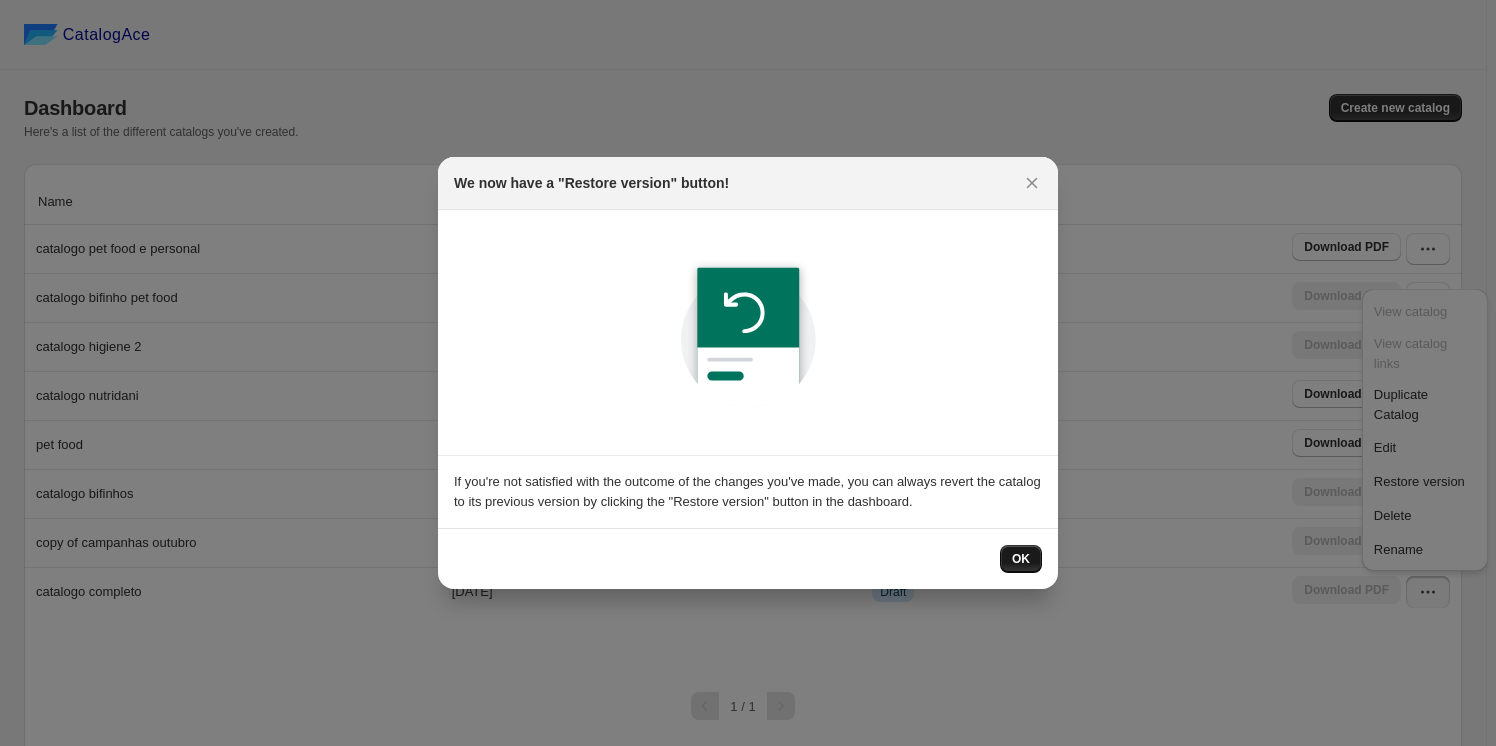 click on "OK" at bounding box center [1021, 559] 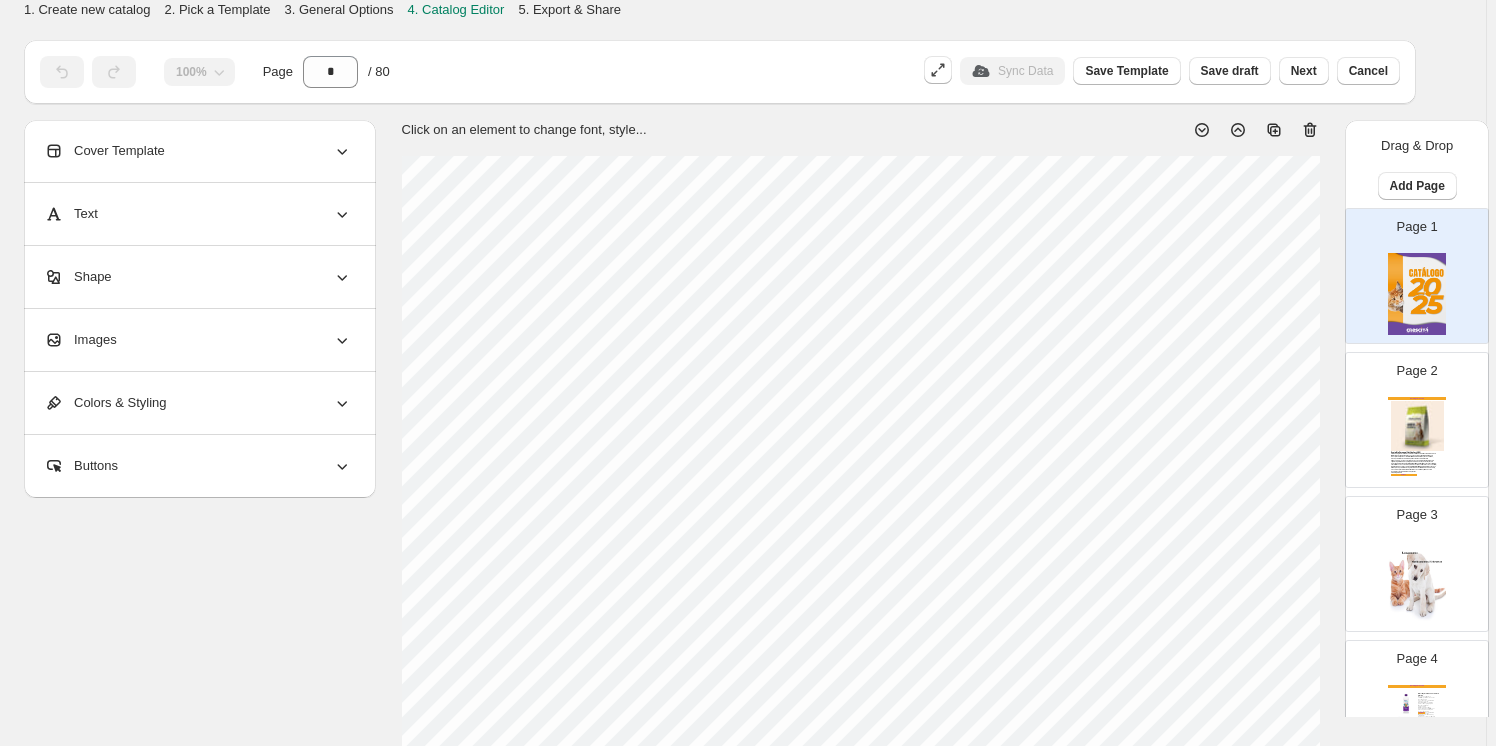 click at bounding box center [1417, 425] 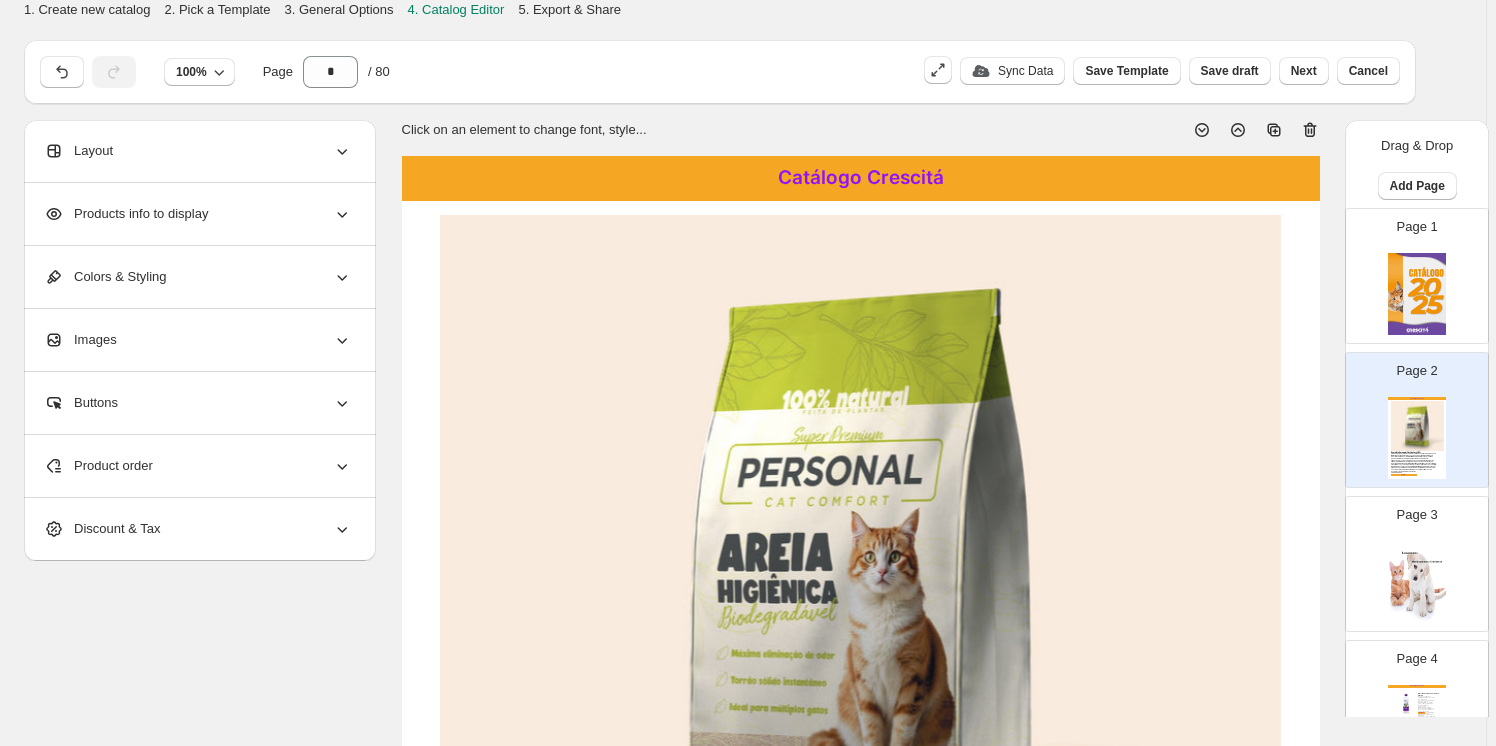 click at bounding box center [860, 573] 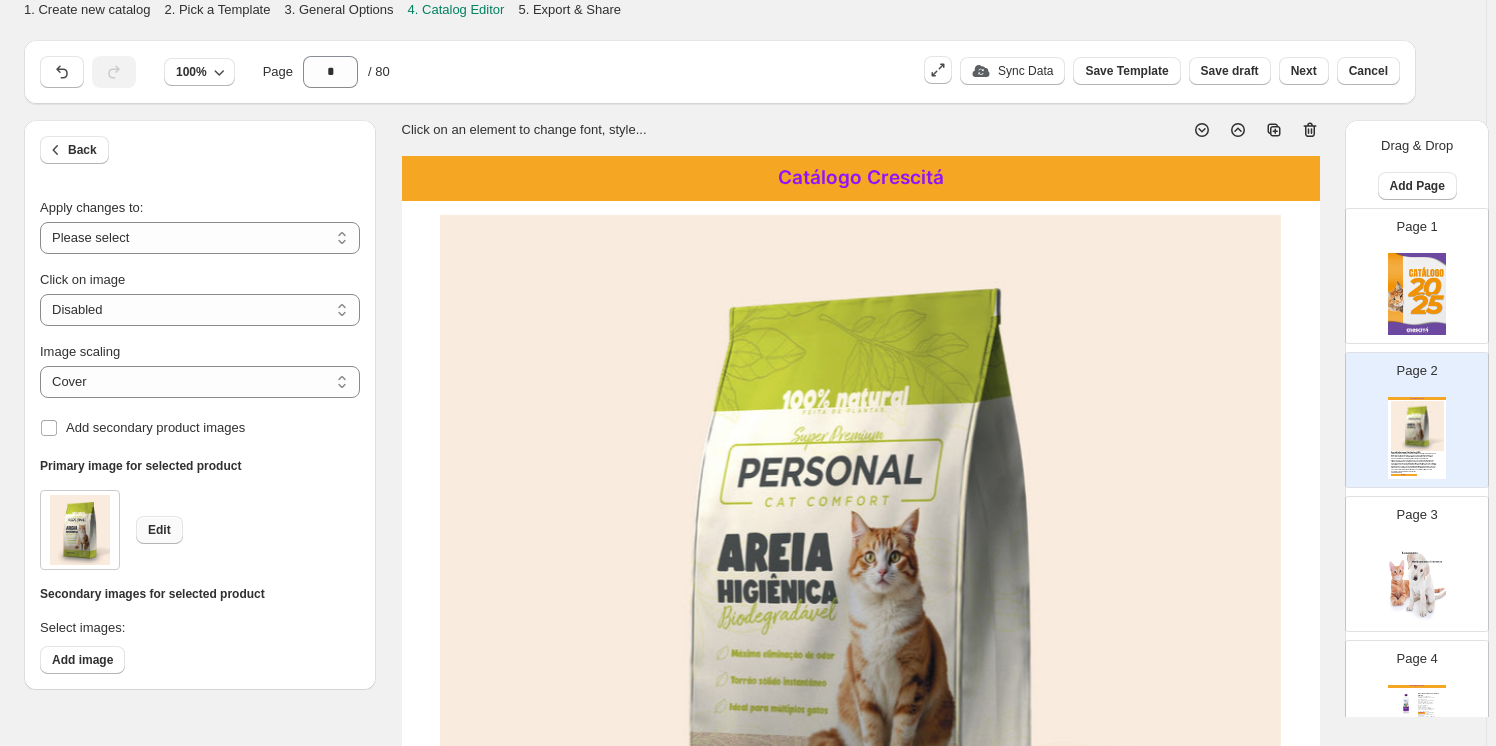 click on "Edit" at bounding box center (159, 530) 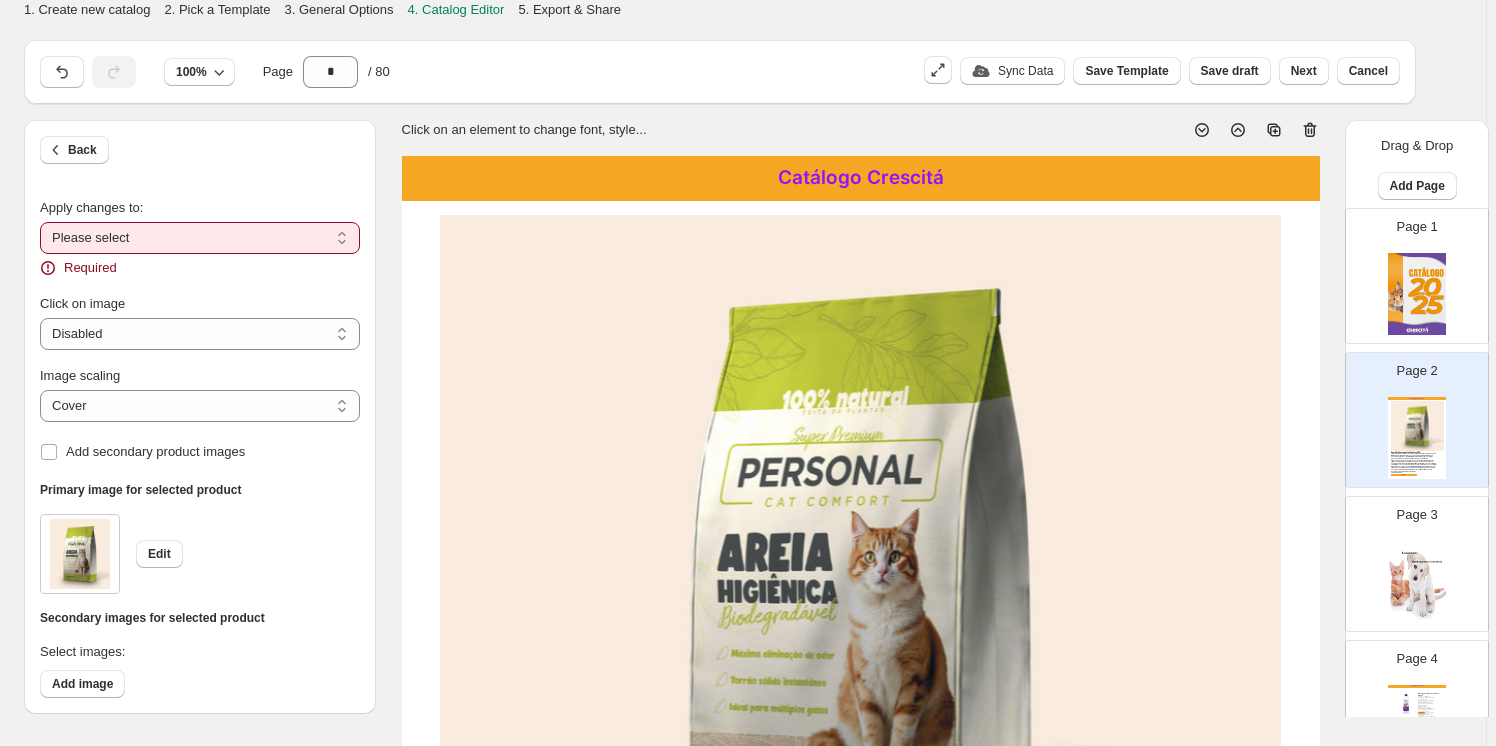 click on "**********" at bounding box center [200, 238] 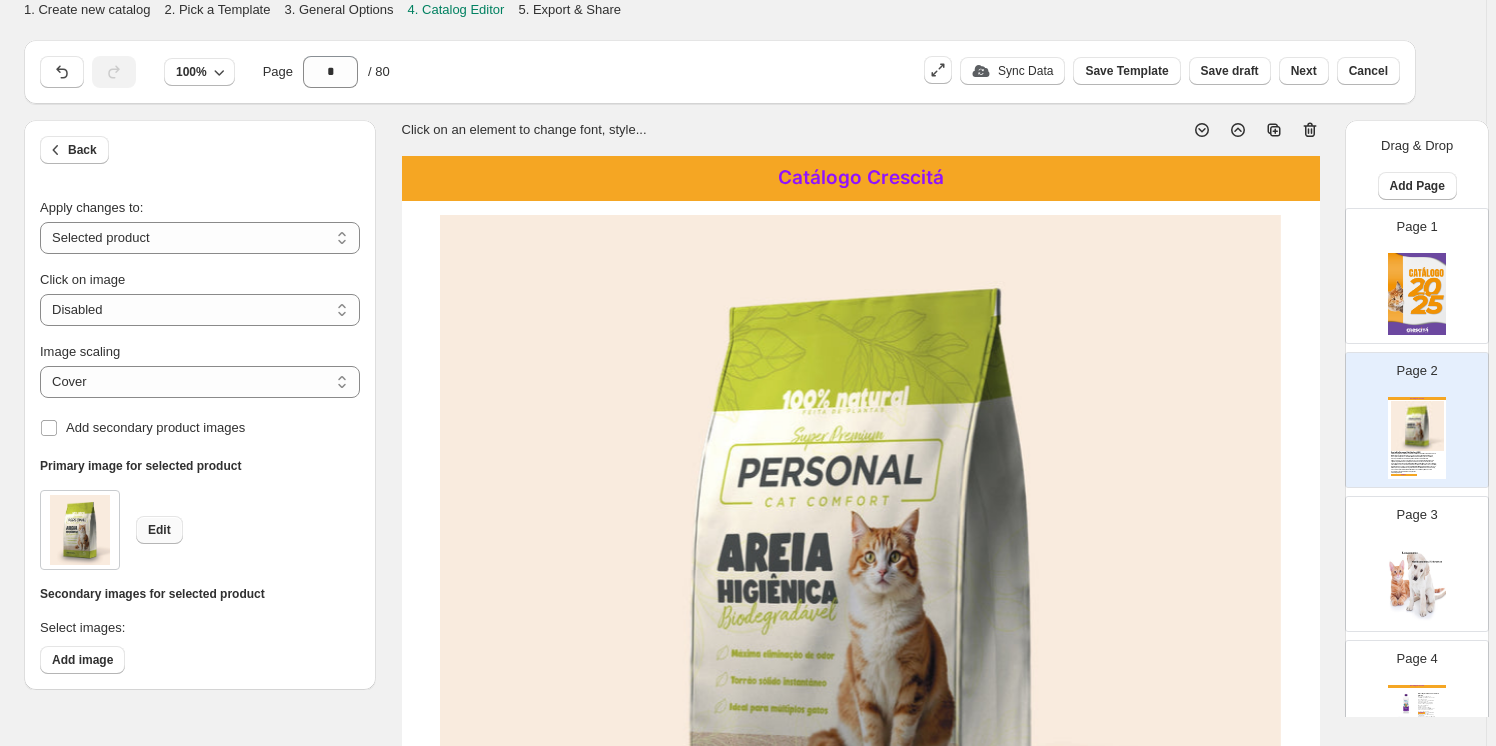 click on "Edit" at bounding box center [159, 530] 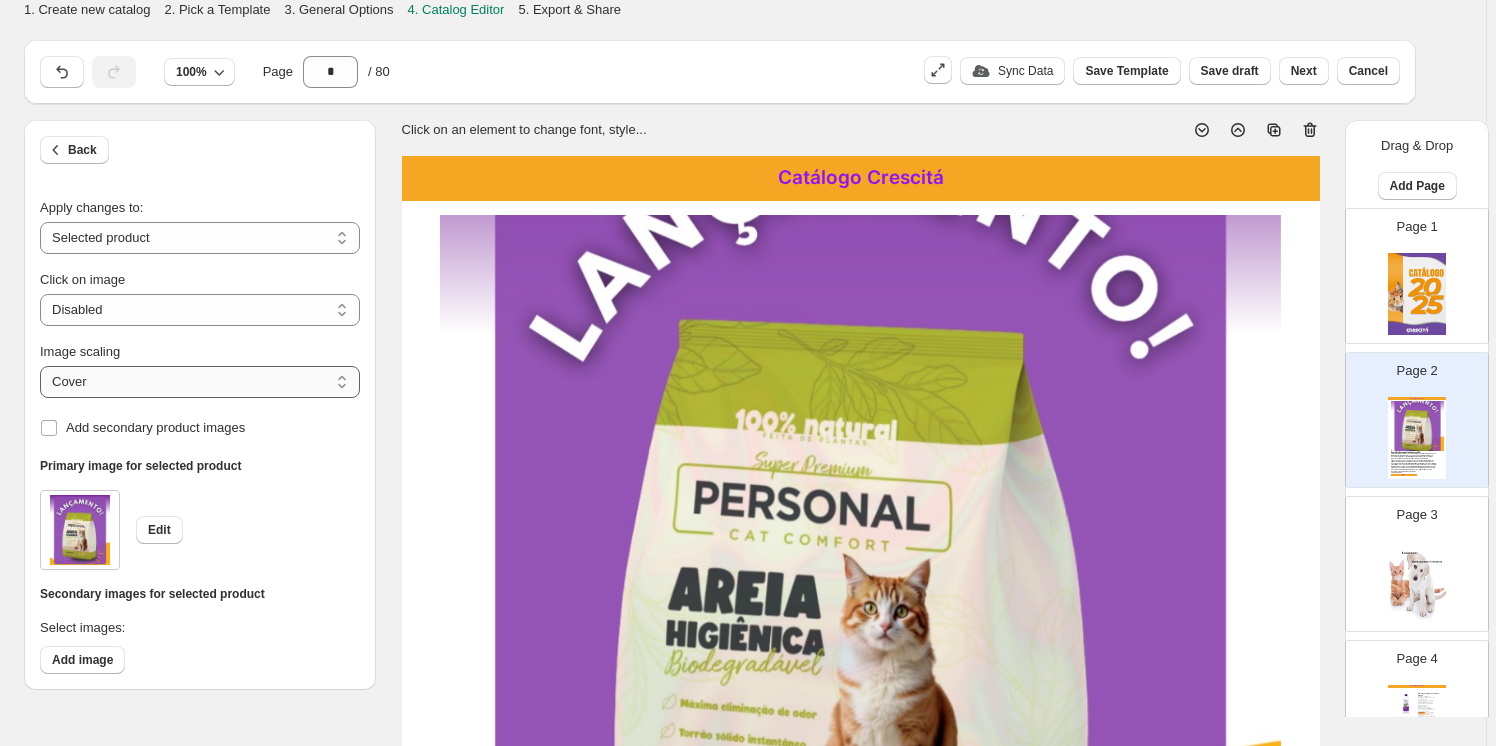 click on "***** *******" at bounding box center (200, 382) 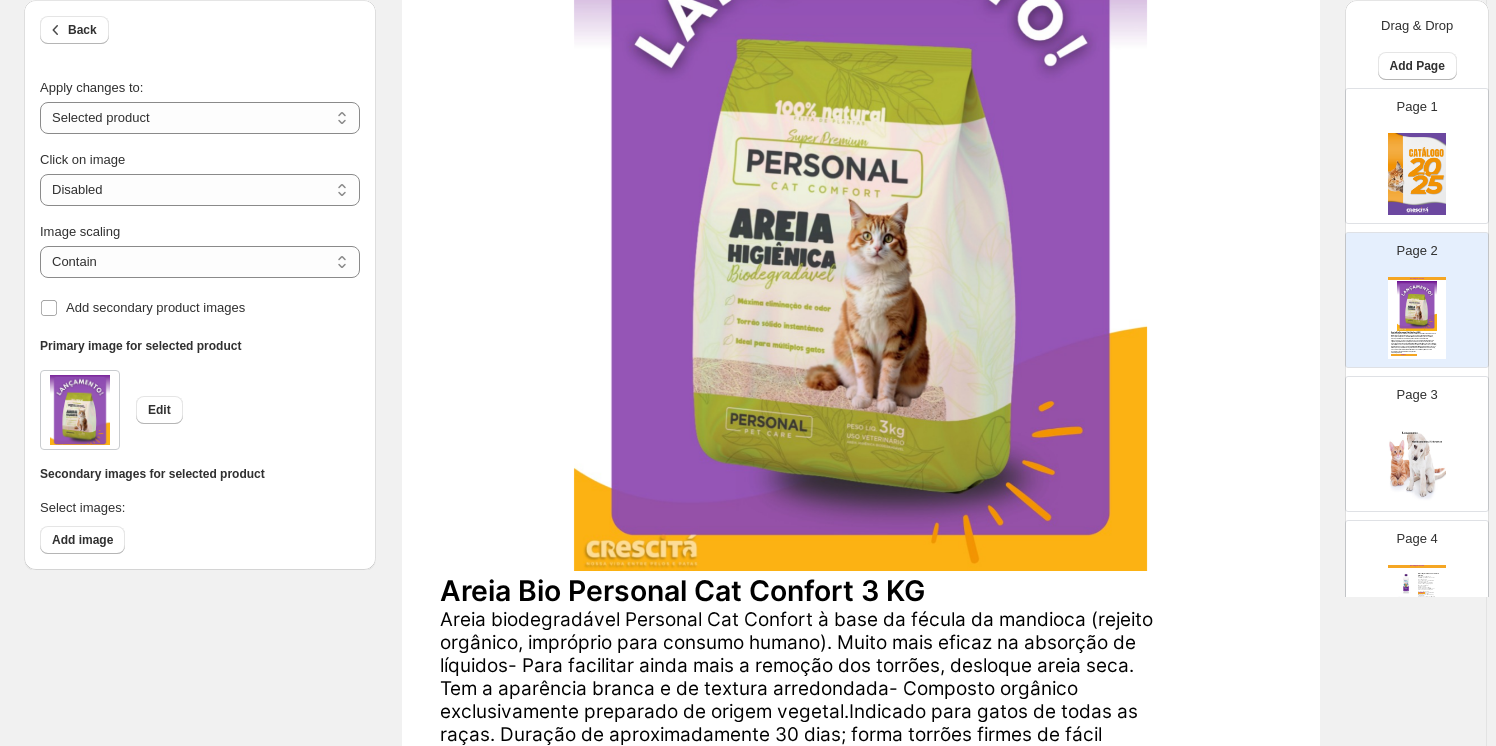 scroll, scrollTop: 362, scrollLeft: 0, axis: vertical 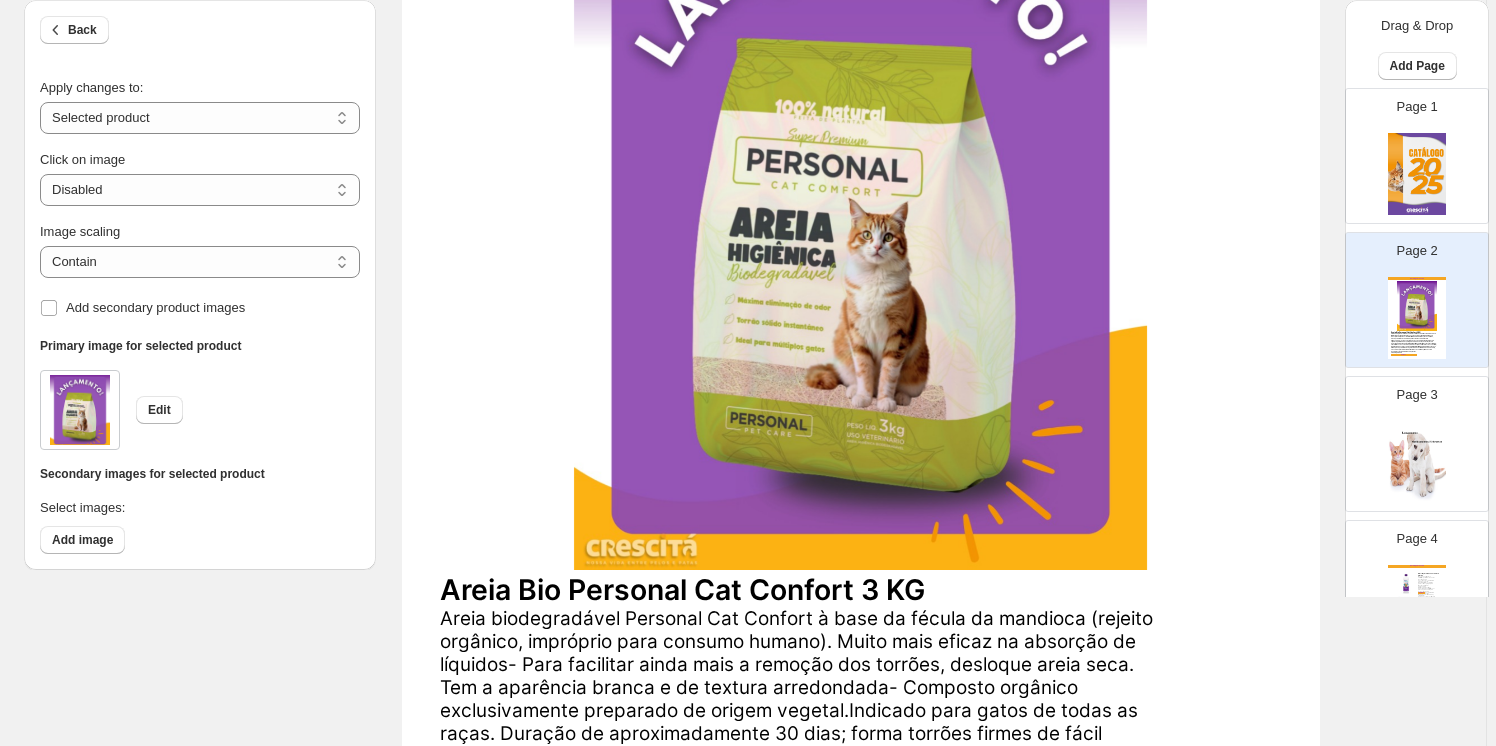click at bounding box center (1417, 462) 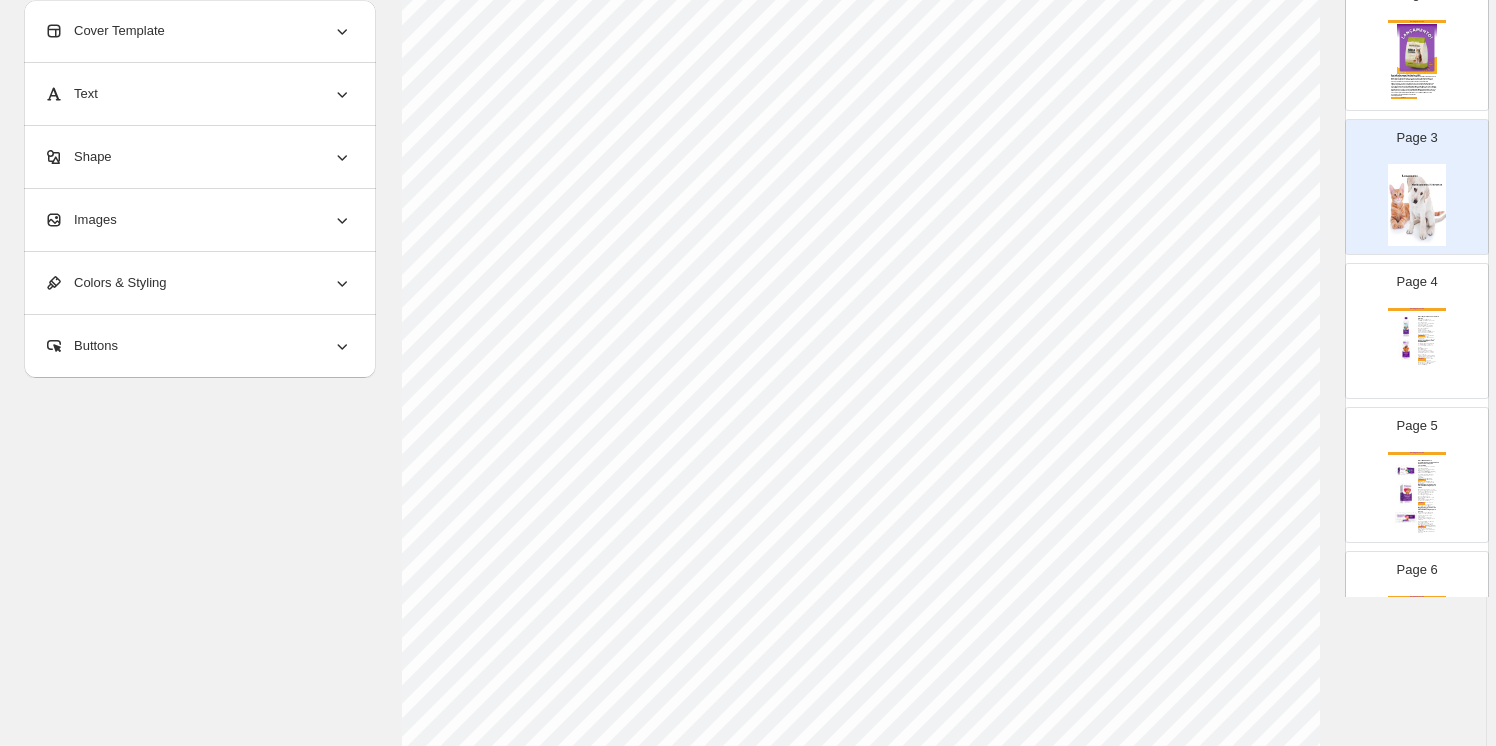 drag, startPoint x: 1407, startPoint y: 334, endPoint x: 1413, endPoint y: 343, distance: 10.816654 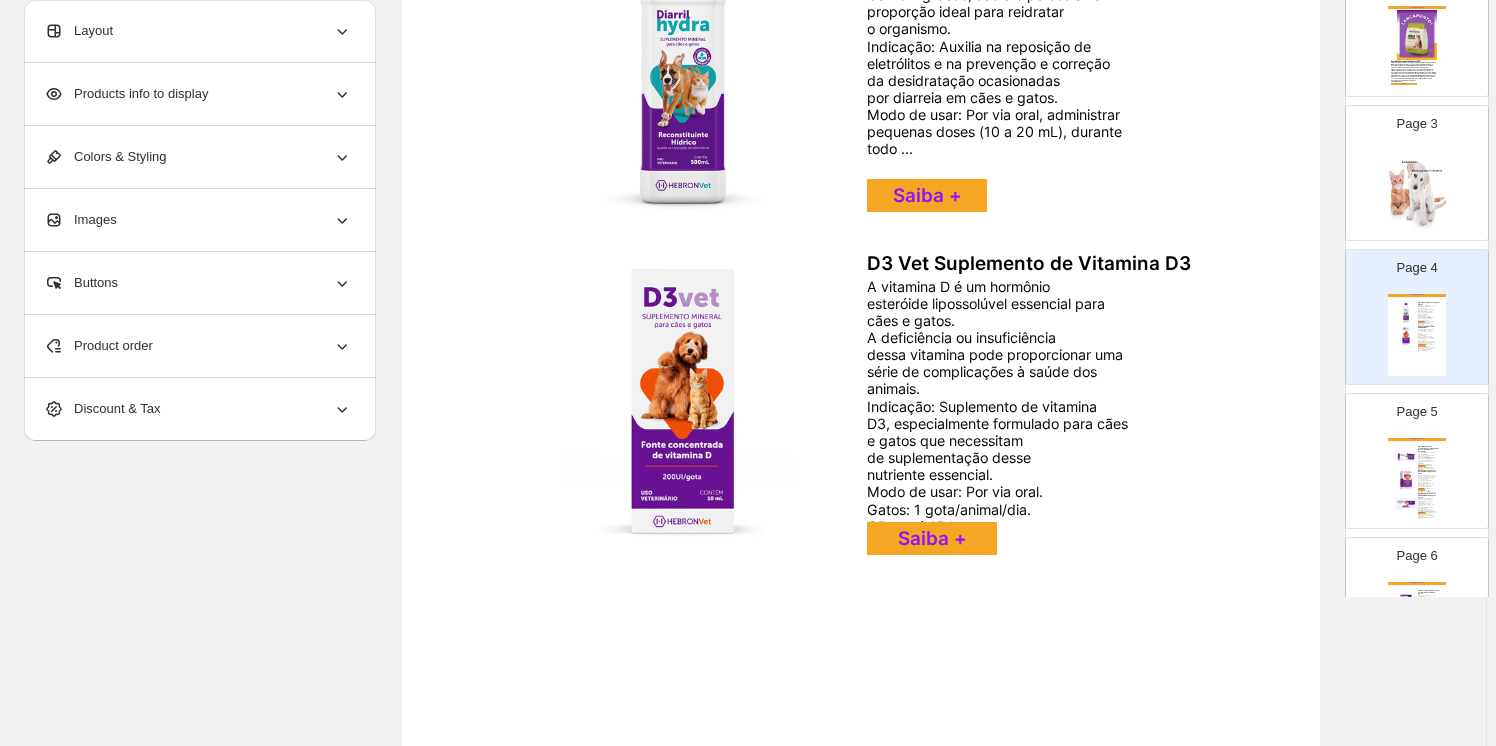 scroll, scrollTop: 272, scrollLeft: 0, axis: vertical 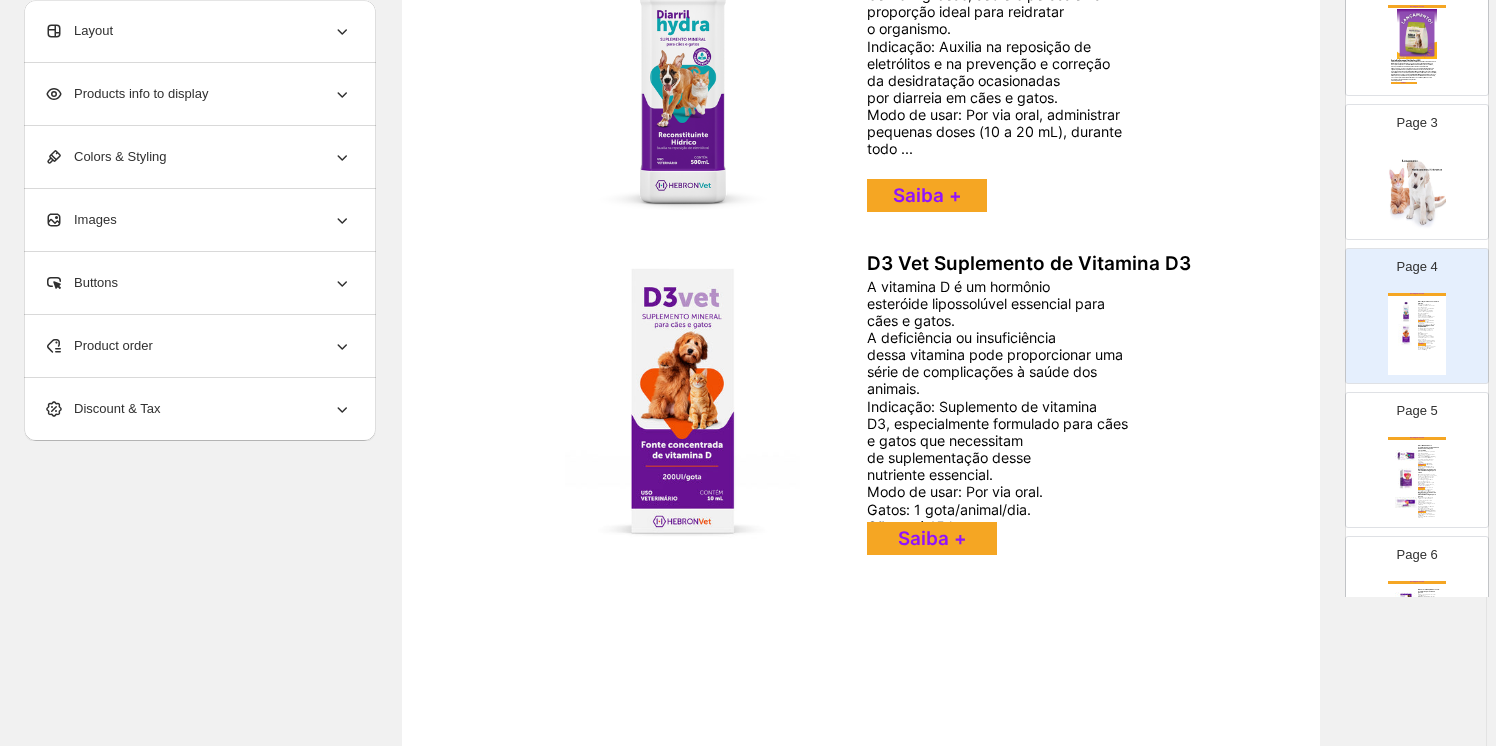 click on "Fonte de beta-glucana de Saccharomyces cerevisiae, polissacarídeo que age no sistema imune através da ativação dos macrófagos, fagocitose dos patógenos e liberação de citocinas pró-inflamatórias.
Ativador do sistema imune, inato e adaptativo, e modificador da resposta celular.
Fortalece a resistência a infecções, contribui na atividade antitumoral e tem efeitos benéficos
com..." at bounding box center [1426, 484] 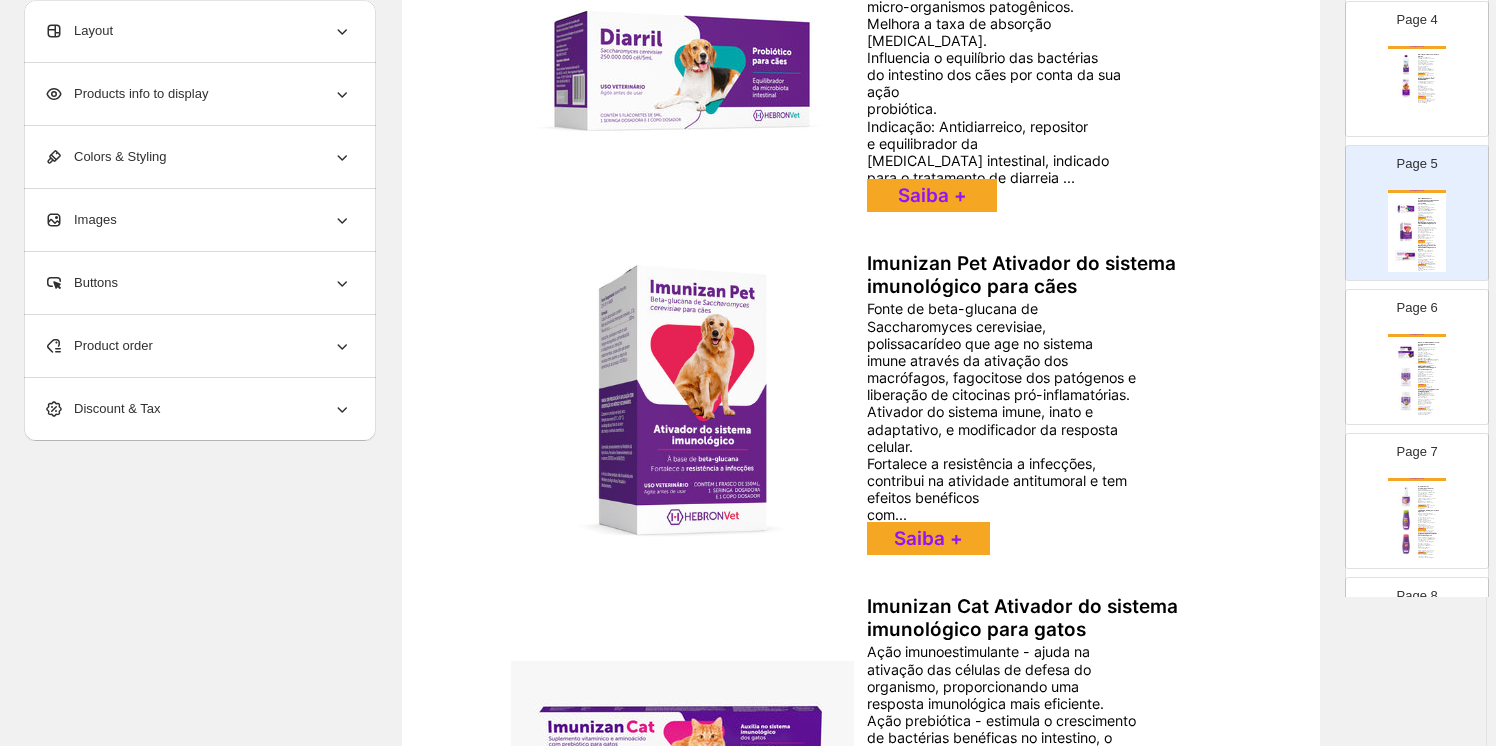 click on "Page 6  Catálogo Crescitá  Bionaturalis Suplemento com probiótico para cães e gatos Ajuda a recompor e a manter equilibrada a [MEDICAL_DATA] intestinal de cães e gatos.
Auxilia a suprir as necessidades de vitaminas e aminoácidos.
Composição: [MEDICAL_DATA] var. toyoi, Bacillus subtilis, [MEDICAL_DATA], [MEDICAL_DATA], Saccharomyces cerevisiae, Bifidobacterium bifidum,
Vitamina C, Triptofano.
Indicação: Com vitaminas, aminoácidos e probióticos, ajuda a recomp...  Saiba +  O.G 3 (500 e 1000) Suplemento de ômega-3 para cães e gatos Suporte para a saúde cardiovascular e função cognitiva.
Ajuda a reforçar o sistema imunológico.
Fórmula concentrada de ÔMEGA-3 (EPA/DHA).
Combinação balanceada com selênio e vitaminas A e E.
Indicação: Suplemento concentrado em ácidos graxos essenciais ômega-3, indicado para reforçar o aporte nutricional dos nutrientes da fórmula para cães e gatos, em qualquer idade, de todas as raças e tamanhos.
Mo...  Saiba +  Saiba +" at bounding box center [1417, 357] 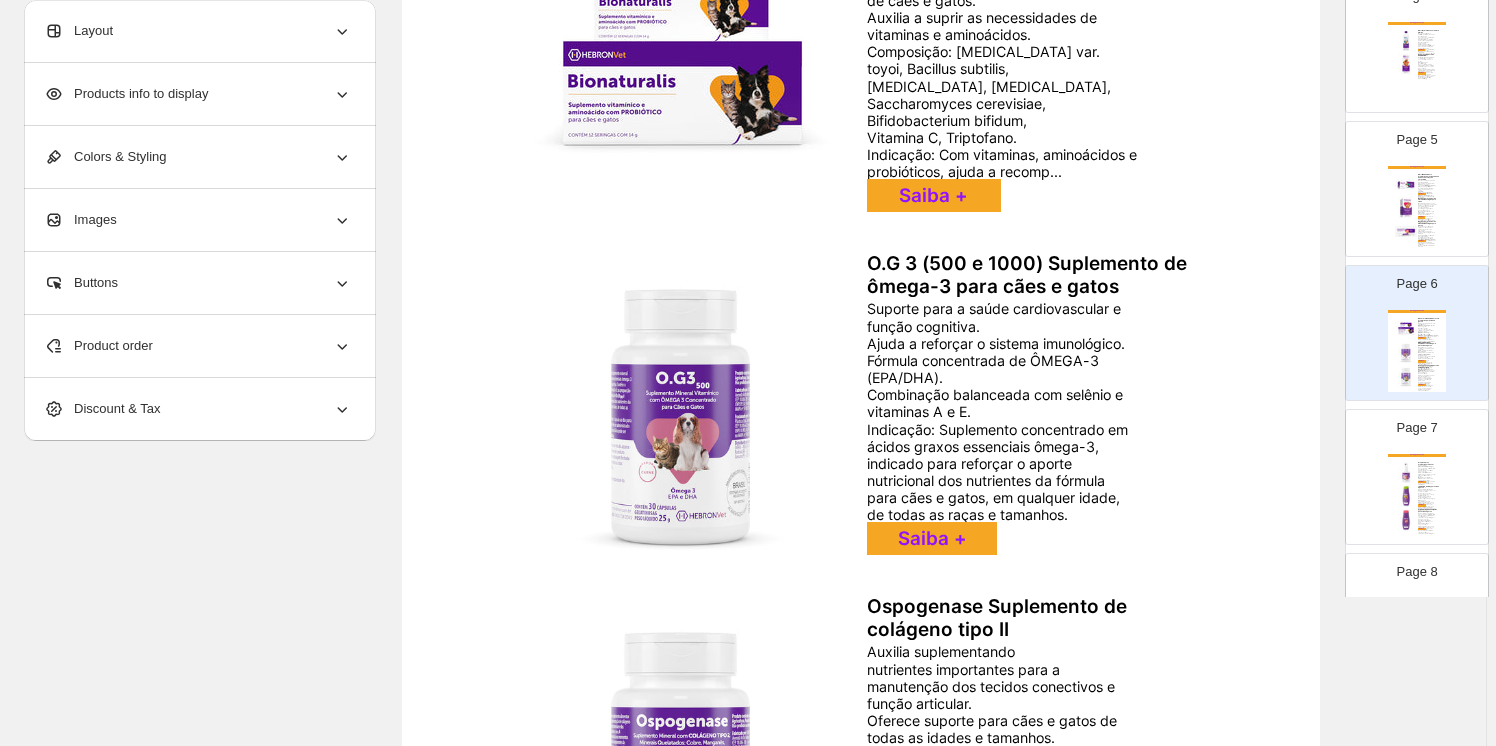 click on "Catálogo Crescitá" at bounding box center [1417, 455] 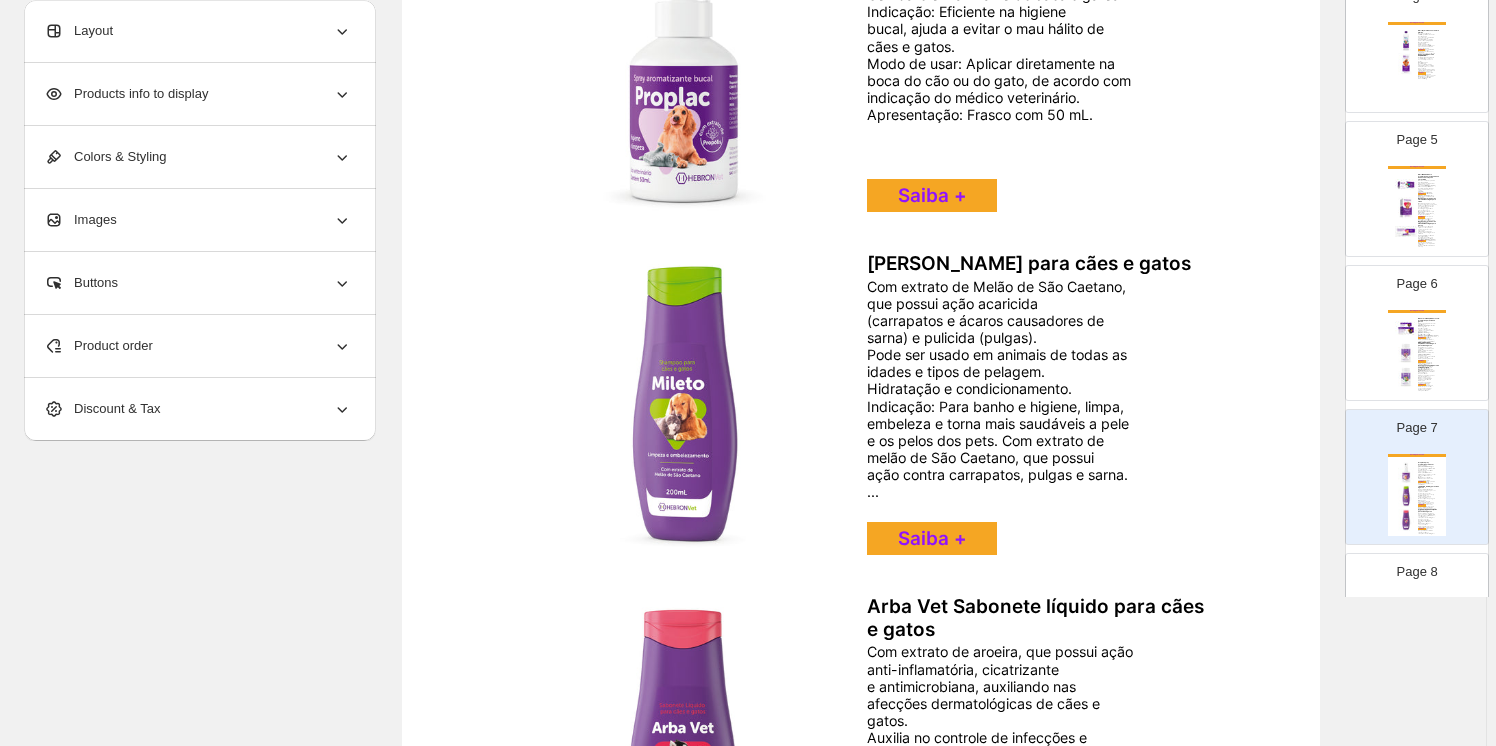 scroll, scrollTop: 544, scrollLeft: 0, axis: vertical 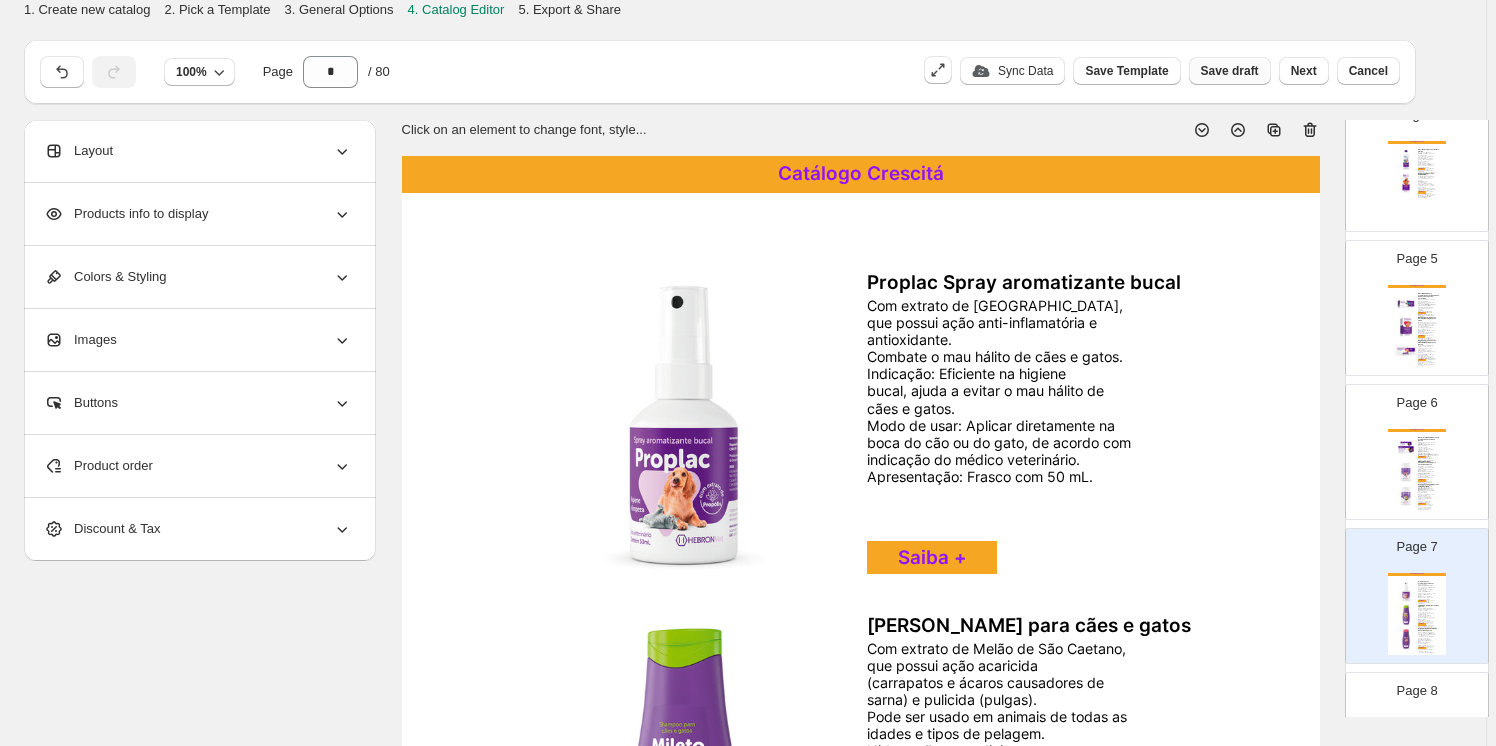click on "Save draft" at bounding box center (1230, 71) 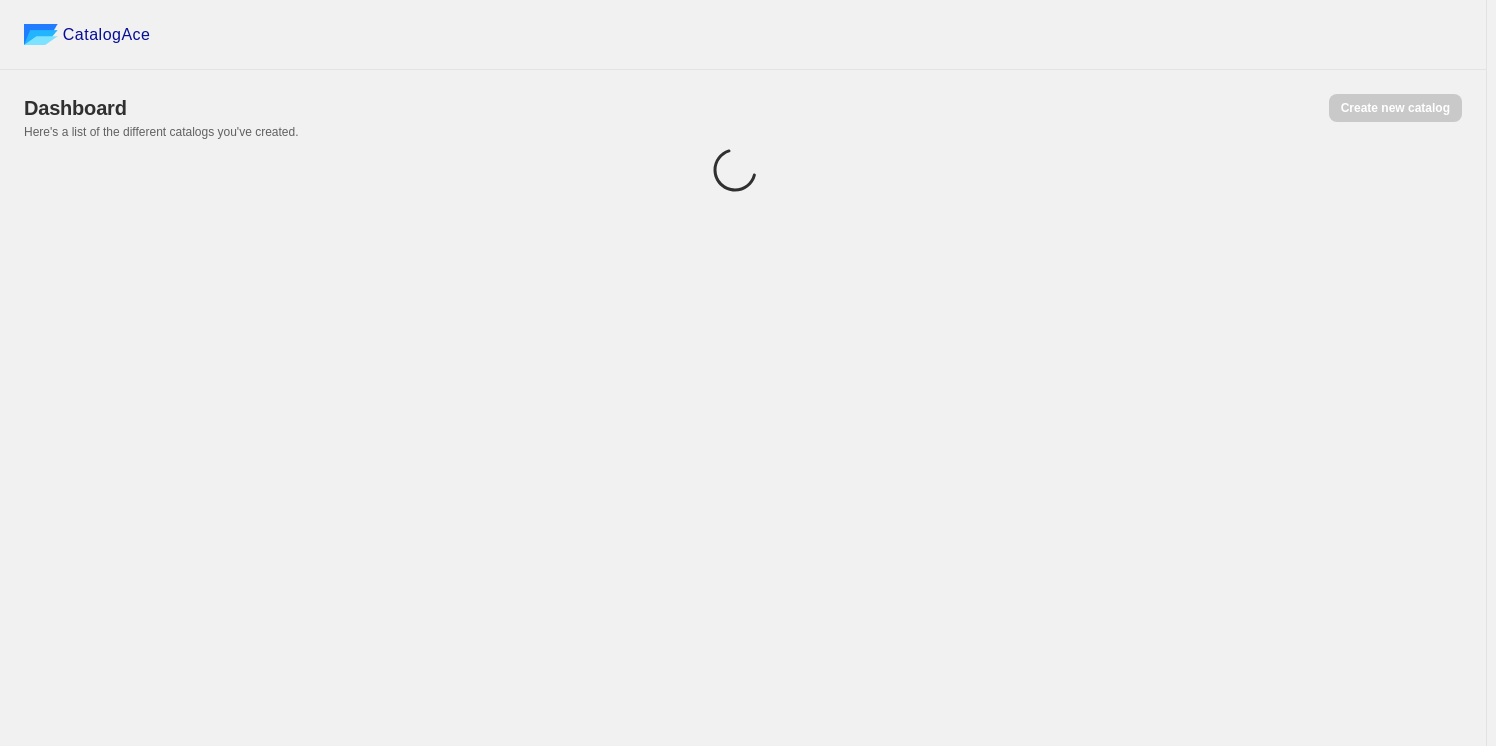 scroll, scrollTop: 0, scrollLeft: 0, axis: both 